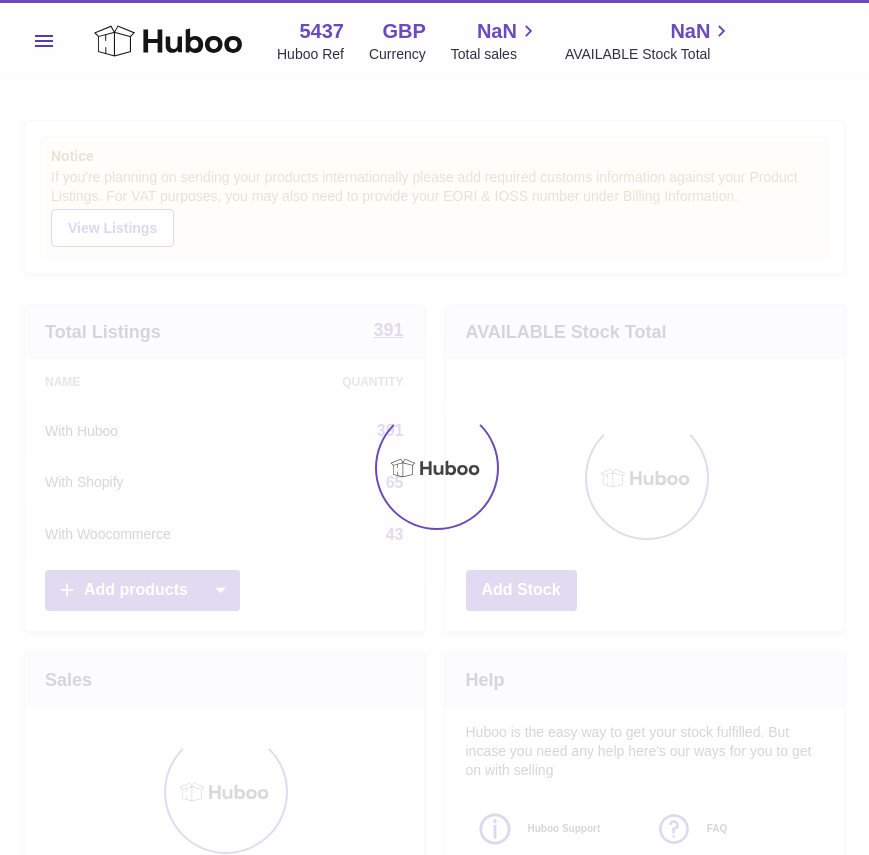 scroll, scrollTop: 0, scrollLeft: 0, axis: both 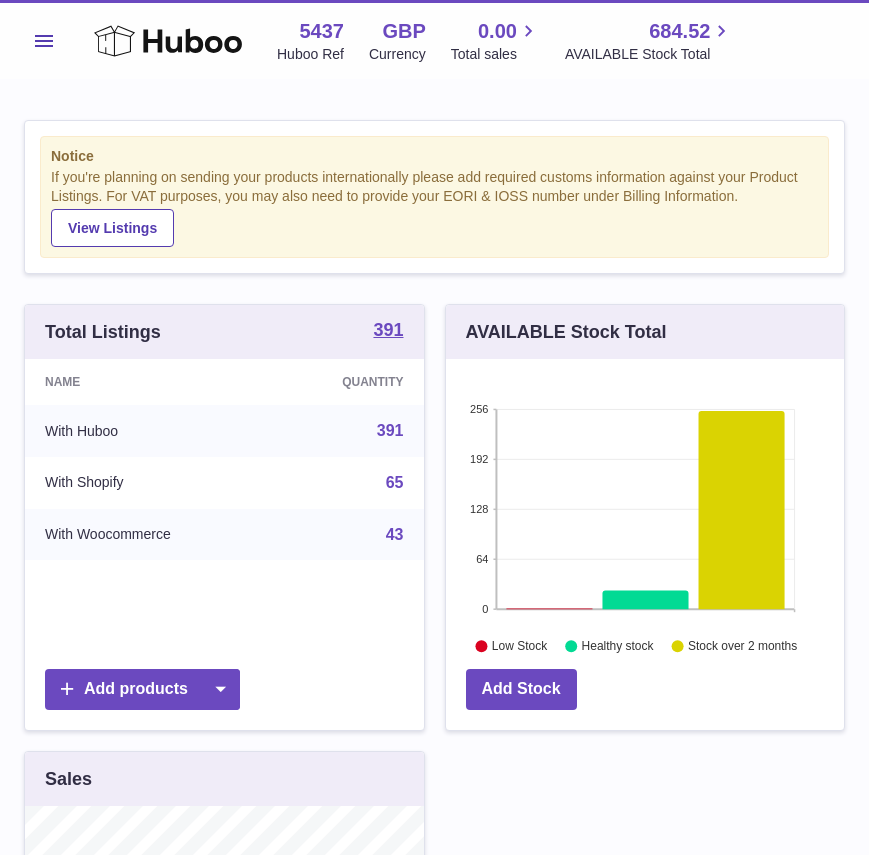 click on "Menu" at bounding box center [44, 41] 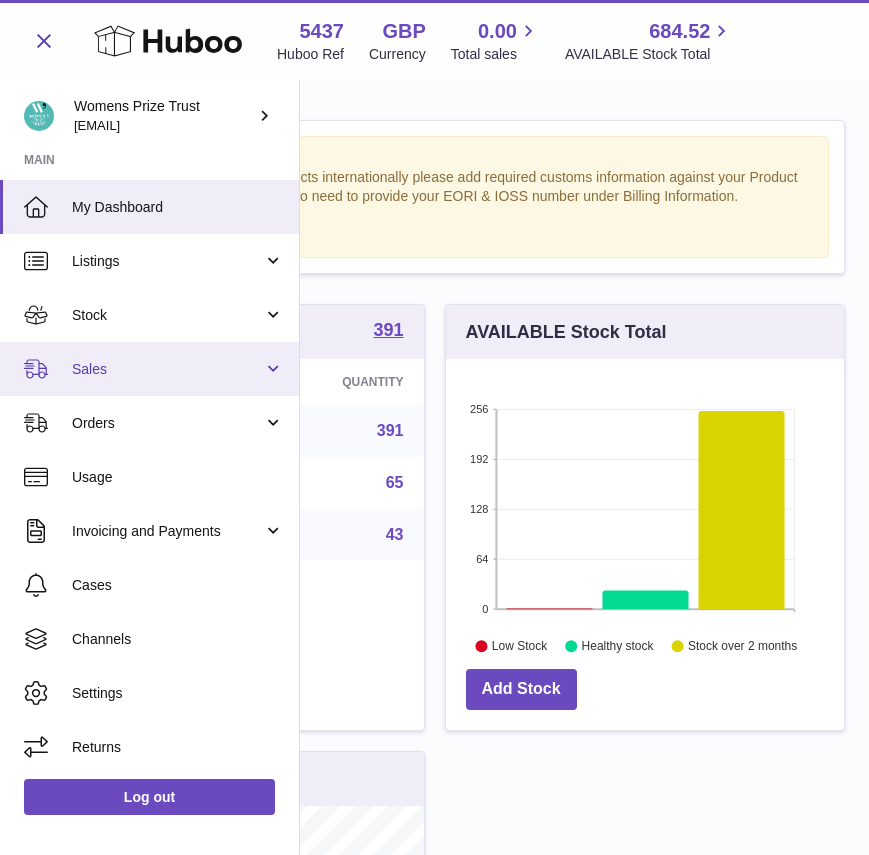 click on "Sales" at bounding box center [167, 369] 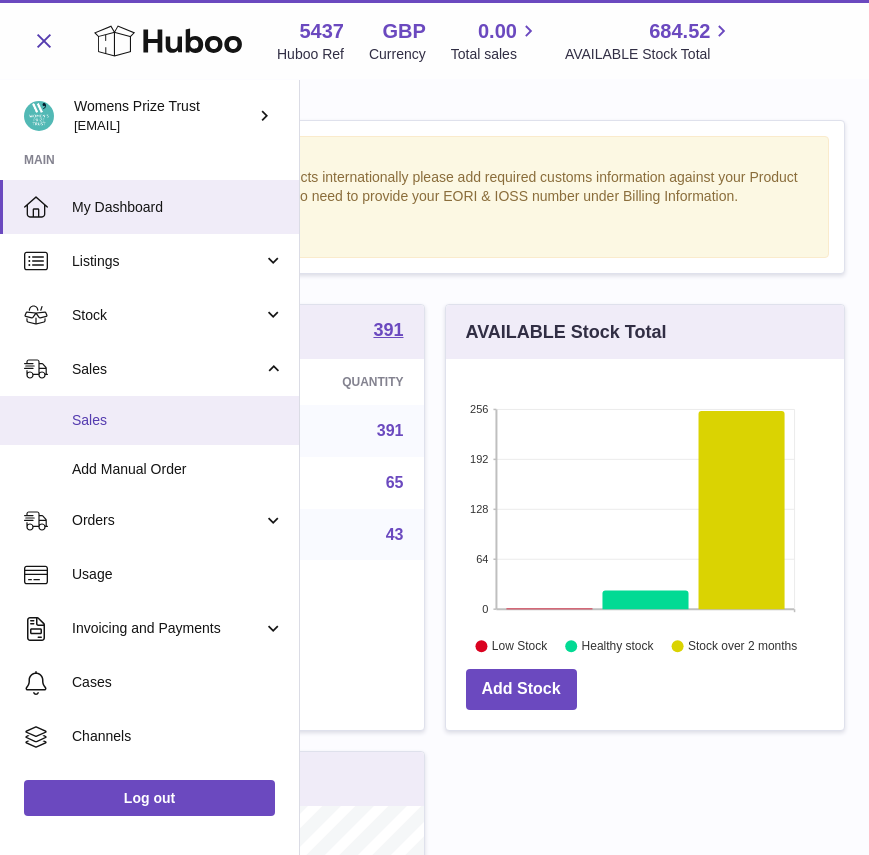 click on "Sales" at bounding box center [178, 420] 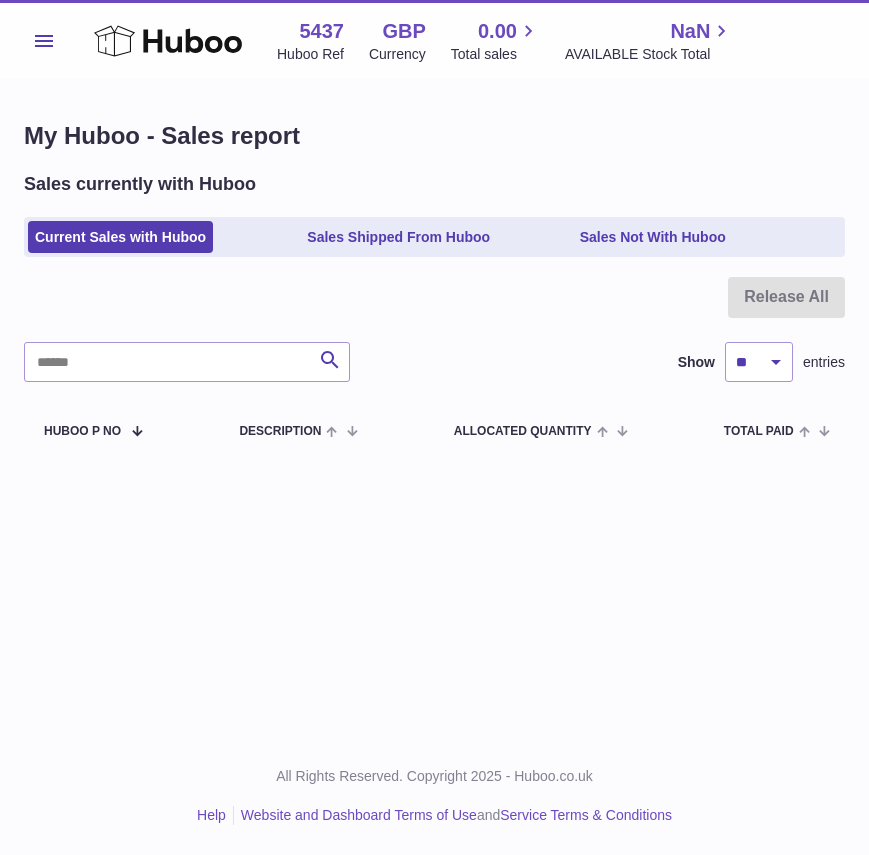 scroll, scrollTop: 0, scrollLeft: 0, axis: both 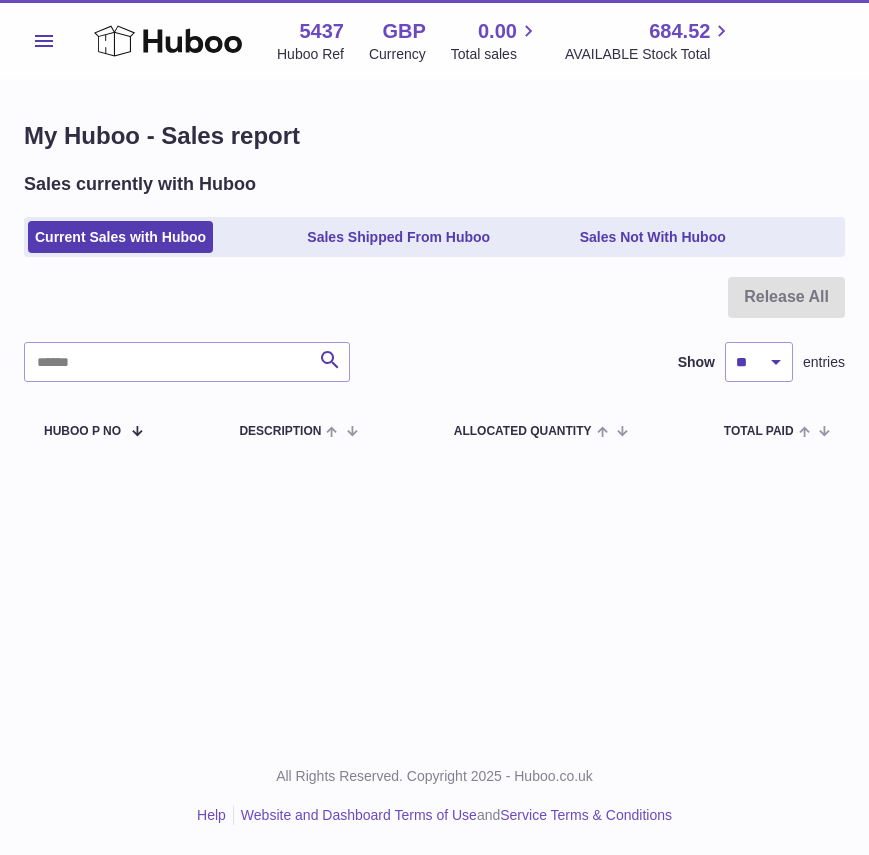 click on "My Huboo - Sales report   Sales currently with Huboo
Current Sales with Huboo
Sales Shipped From Huboo
Sales Not With Huboo
Release All
Search
Show
** ** ** ***
entries
Huboo P no       Description       ALLOCATED Quantity       Total paid
Customer
Action / Status" at bounding box center (434, 289) 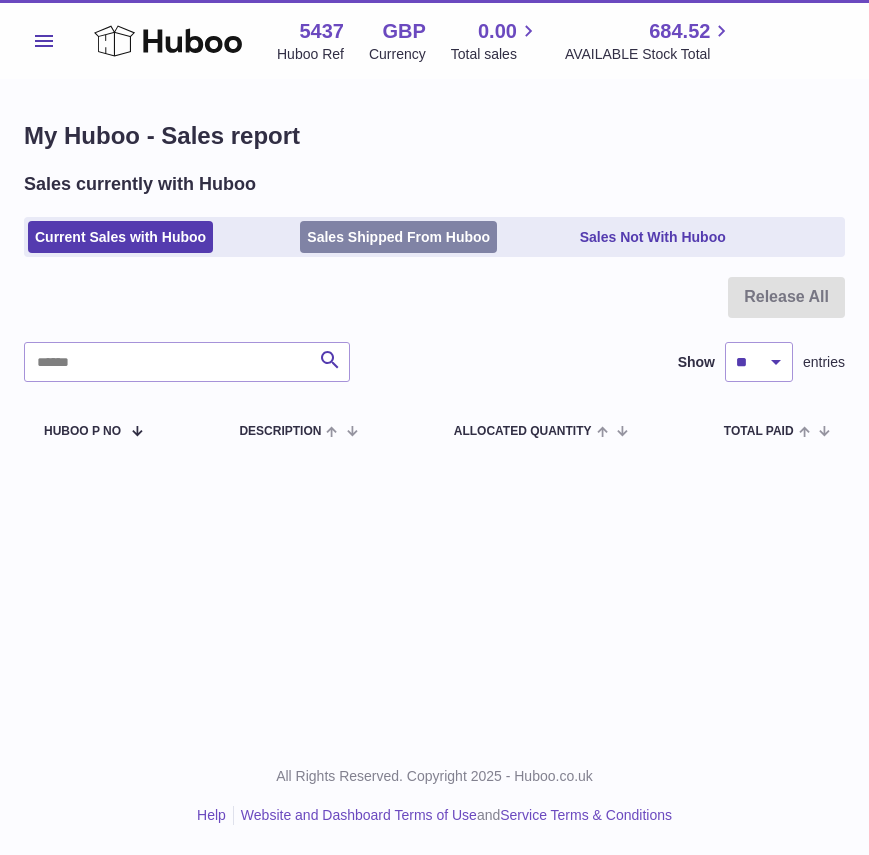 click on "Sales Shipped From Huboo" at bounding box center (398, 237) 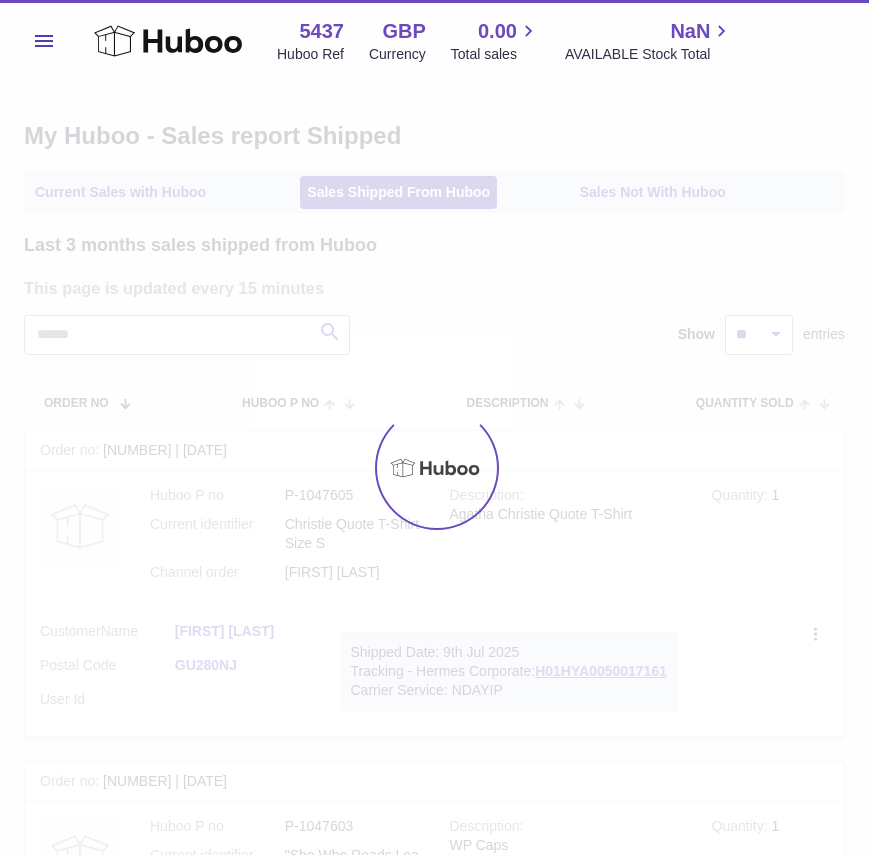 scroll, scrollTop: 0, scrollLeft: 0, axis: both 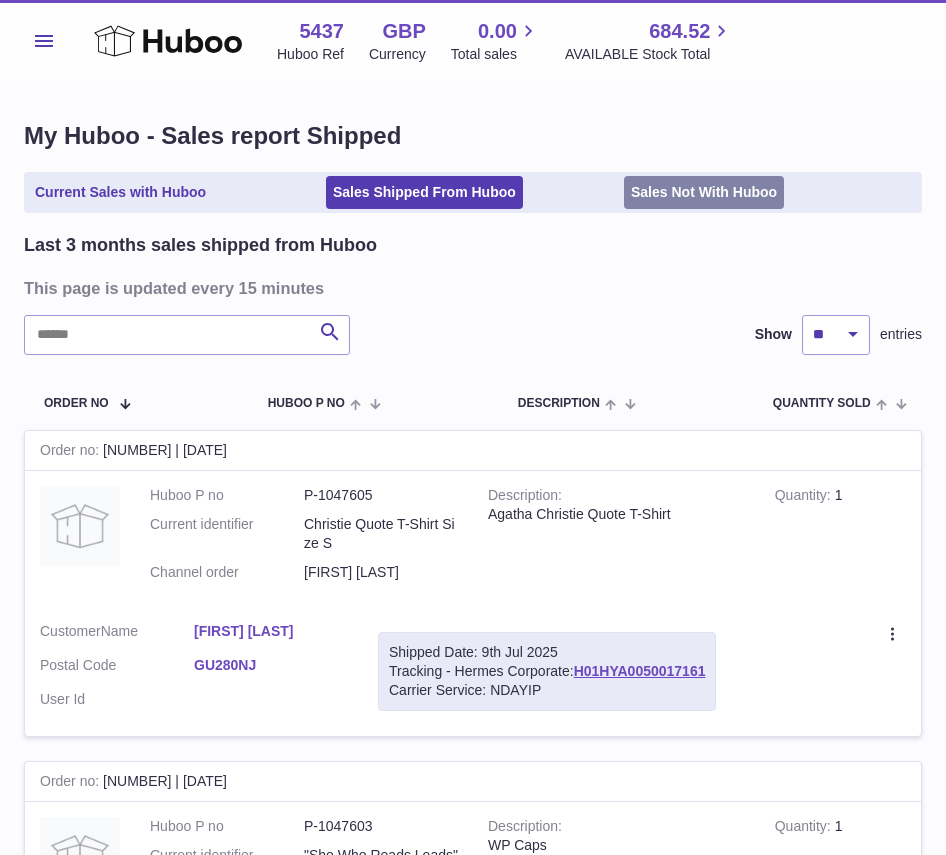 click on "Sales Not With Huboo" at bounding box center (704, 192) 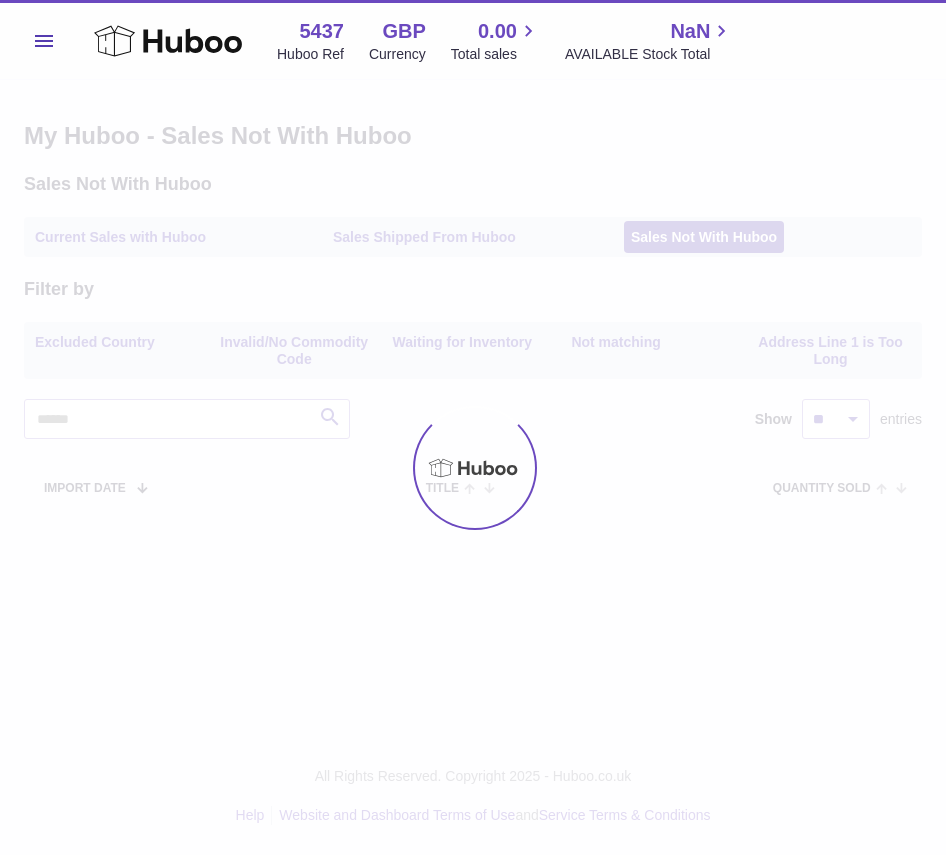 scroll, scrollTop: 0, scrollLeft: 0, axis: both 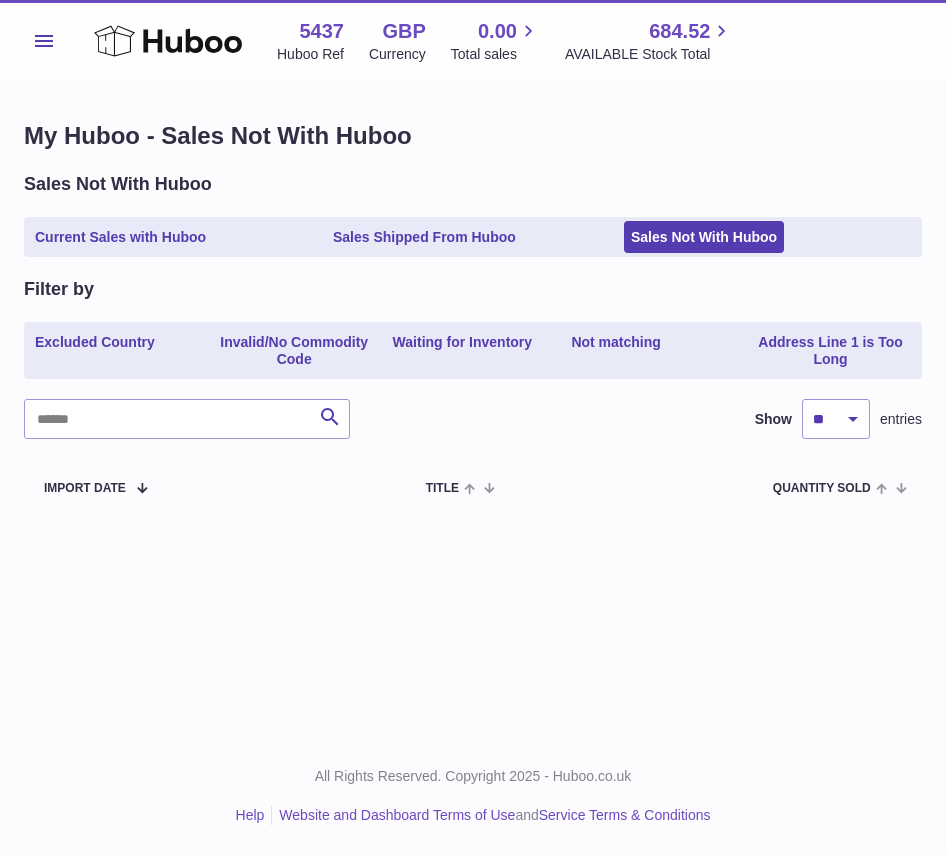 click on "Menu" at bounding box center (44, 41) 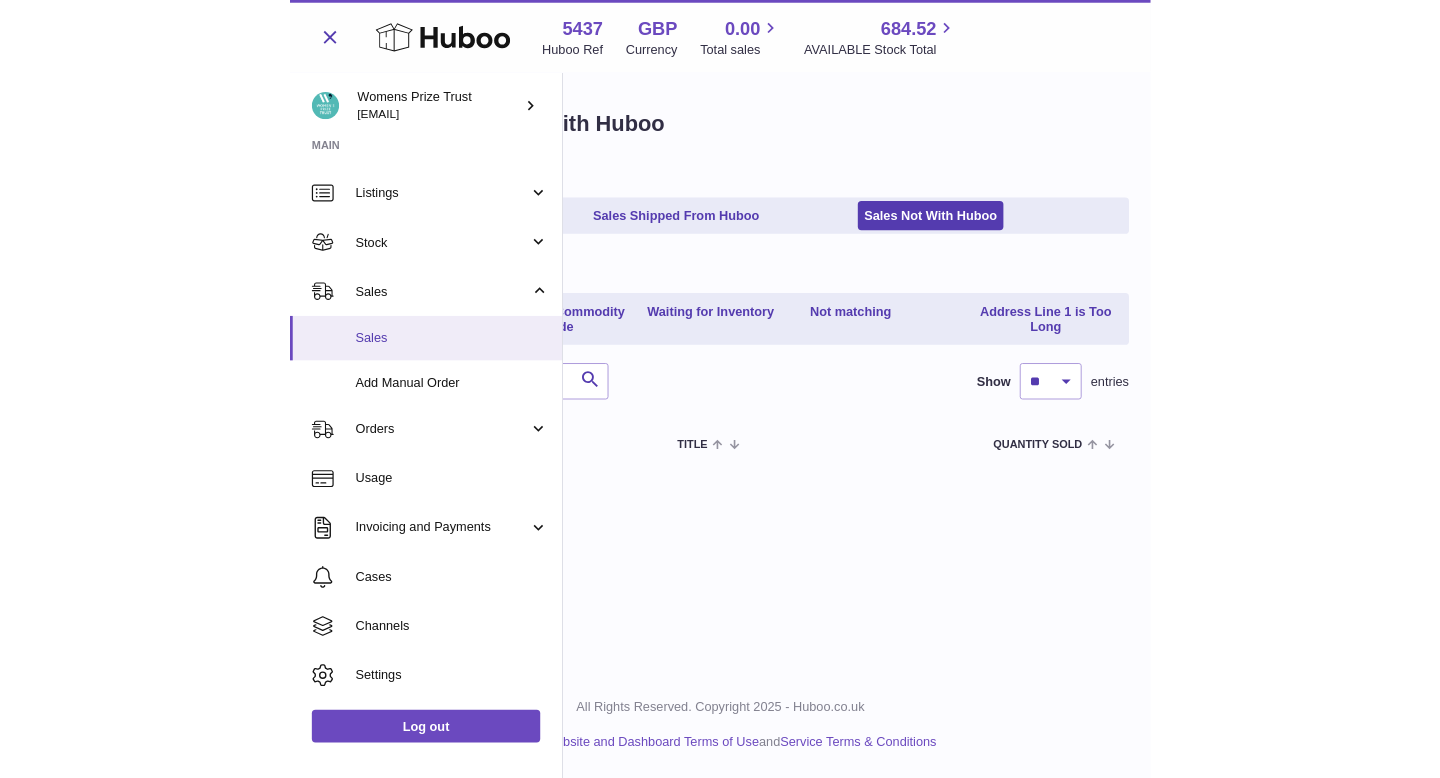 scroll, scrollTop: 0, scrollLeft: 0, axis: both 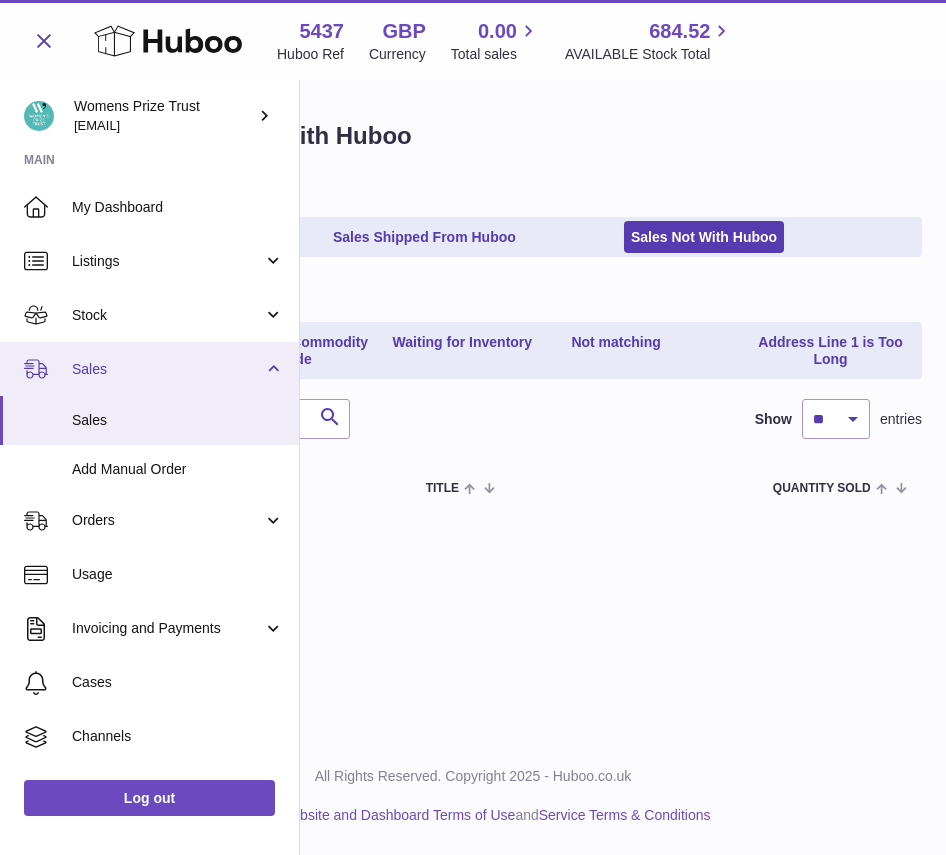 click on "Sales" at bounding box center [149, 369] 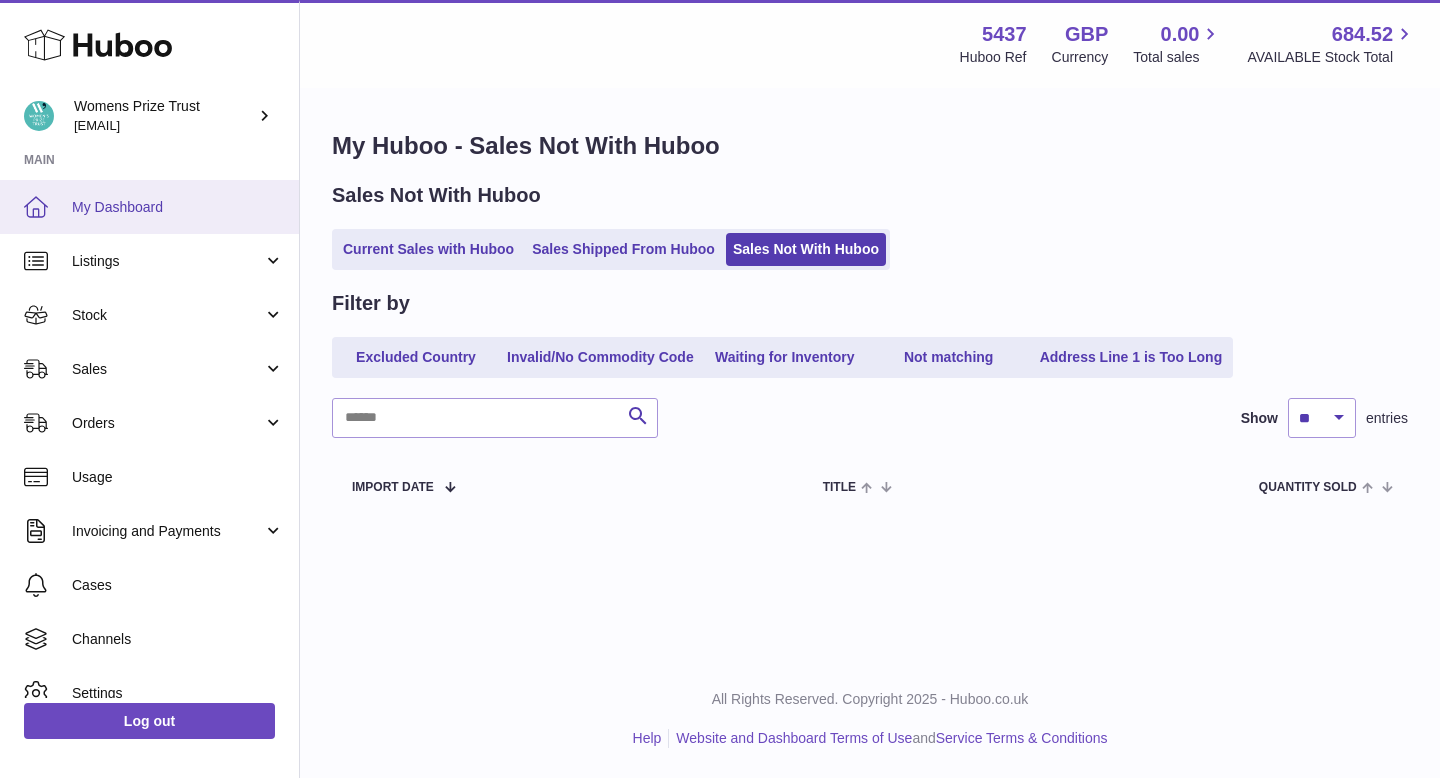 click on "My Dashboard" at bounding box center (178, 207) 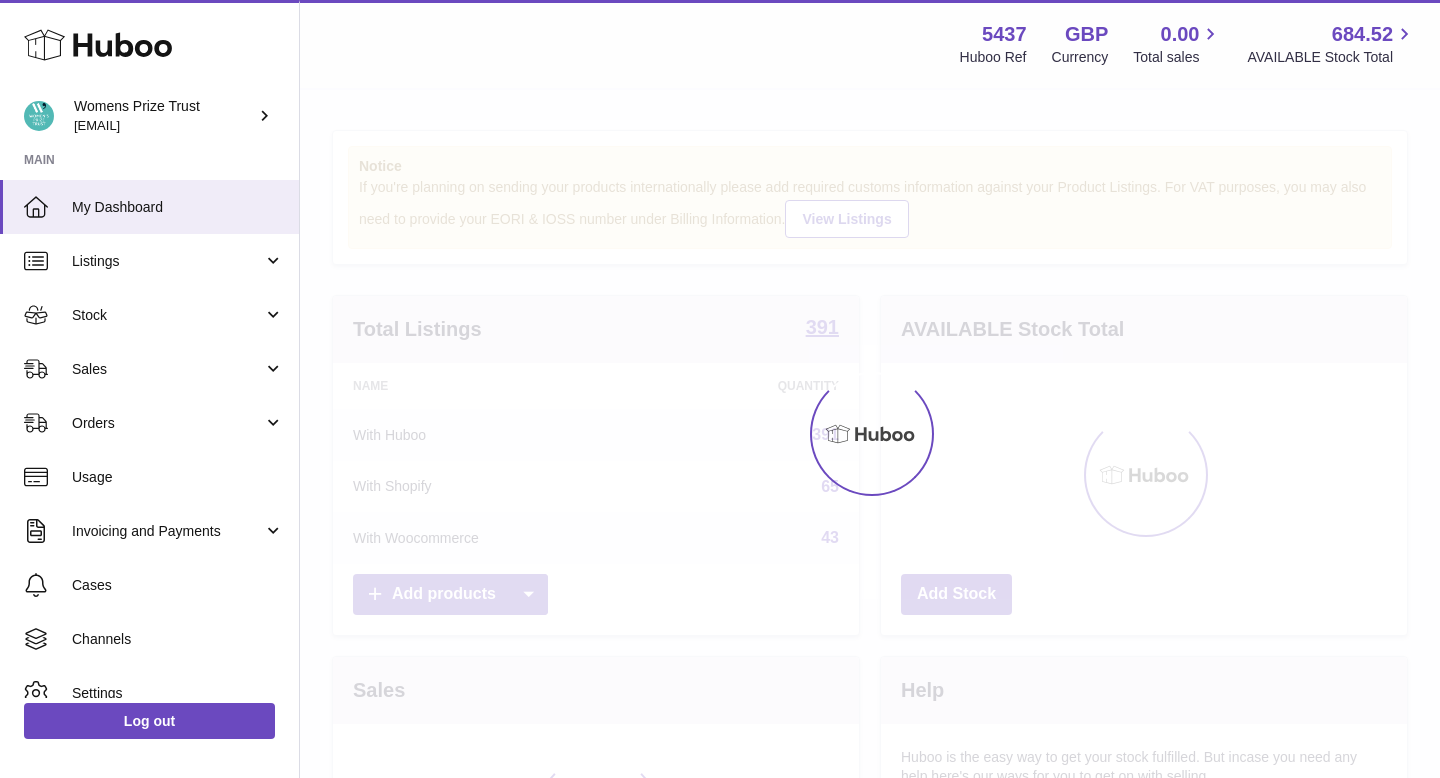 scroll, scrollTop: 0, scrollLeft: 0, axis: both 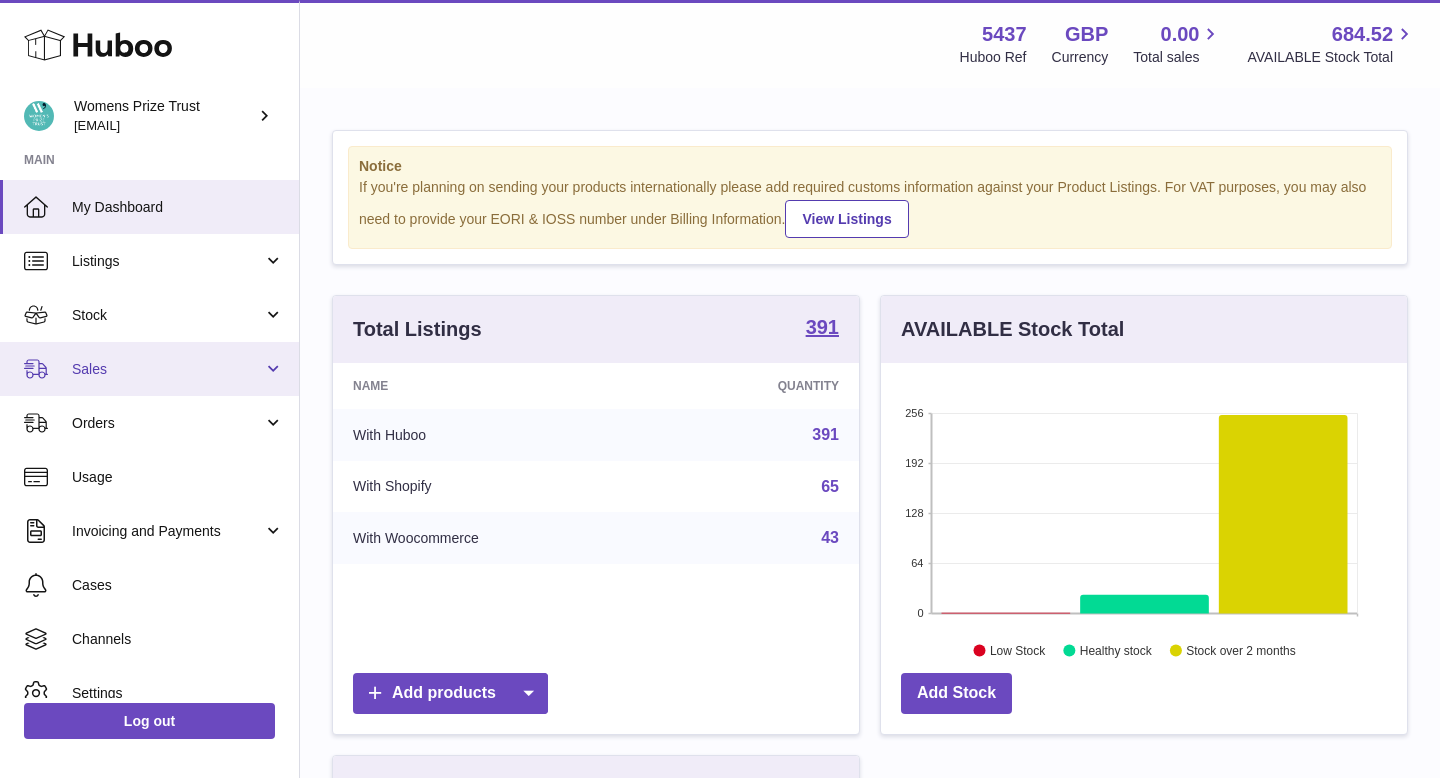 click on "Sales" at bounding box center [167, 369] 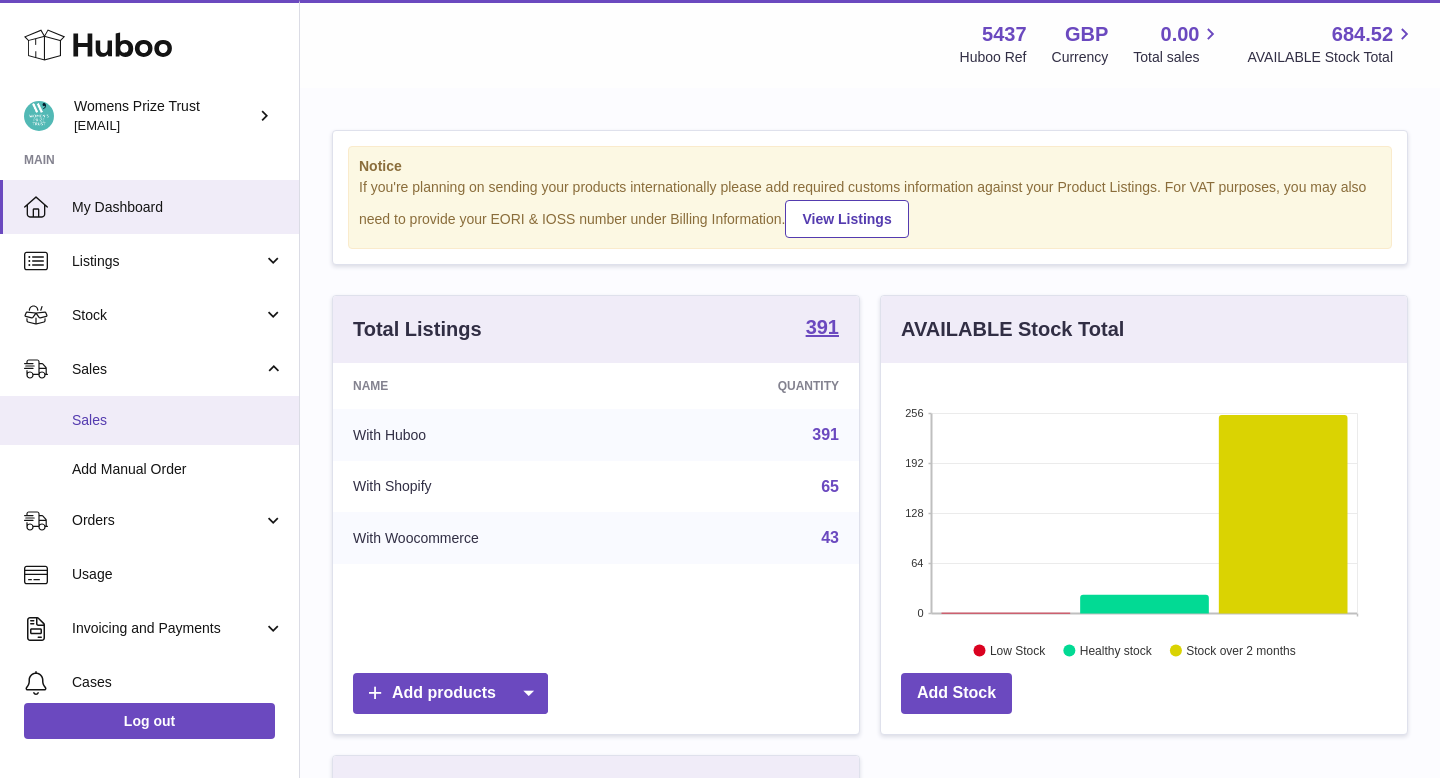 click on "Sales" at bounding box center (178, 420) 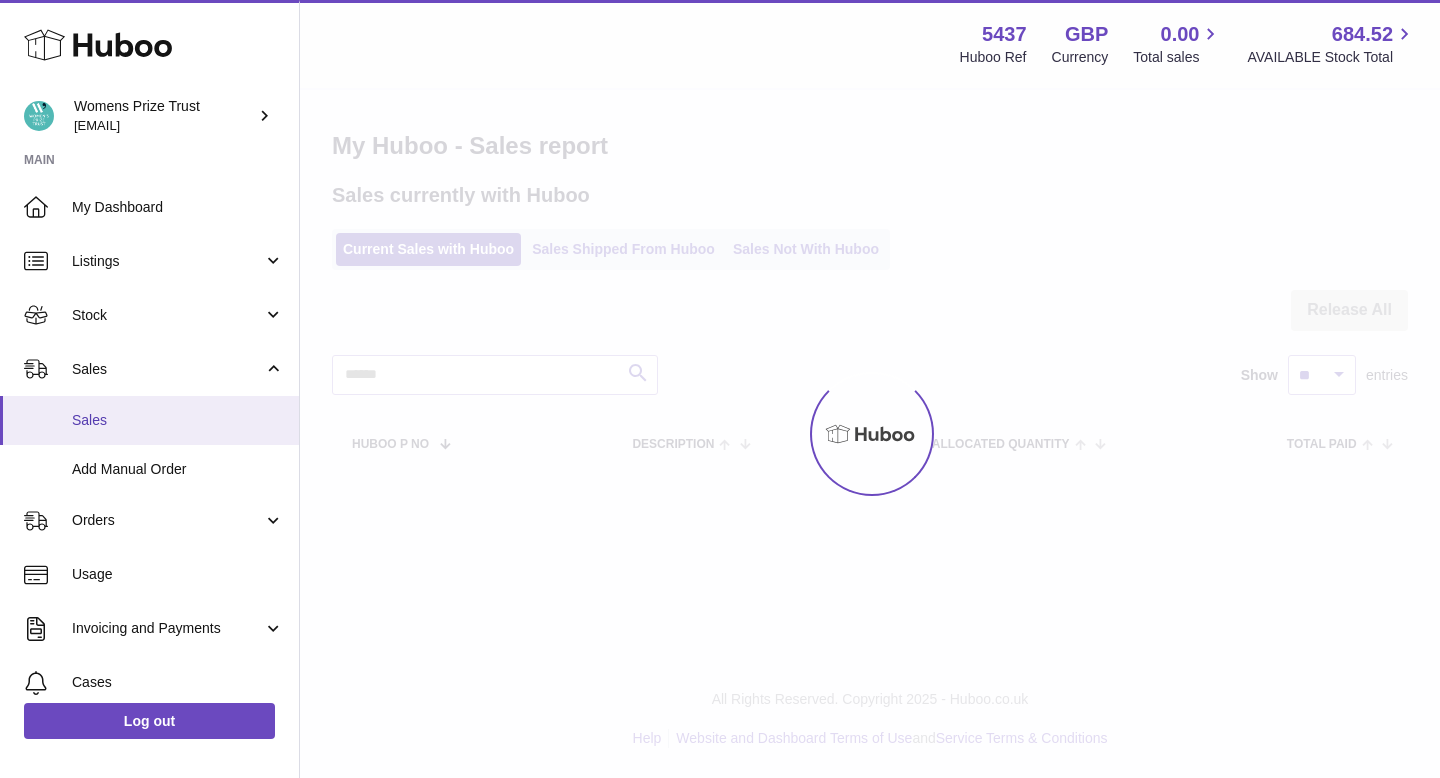 scroll, scrollTop: 0, scrollLeft: 0, axis: both 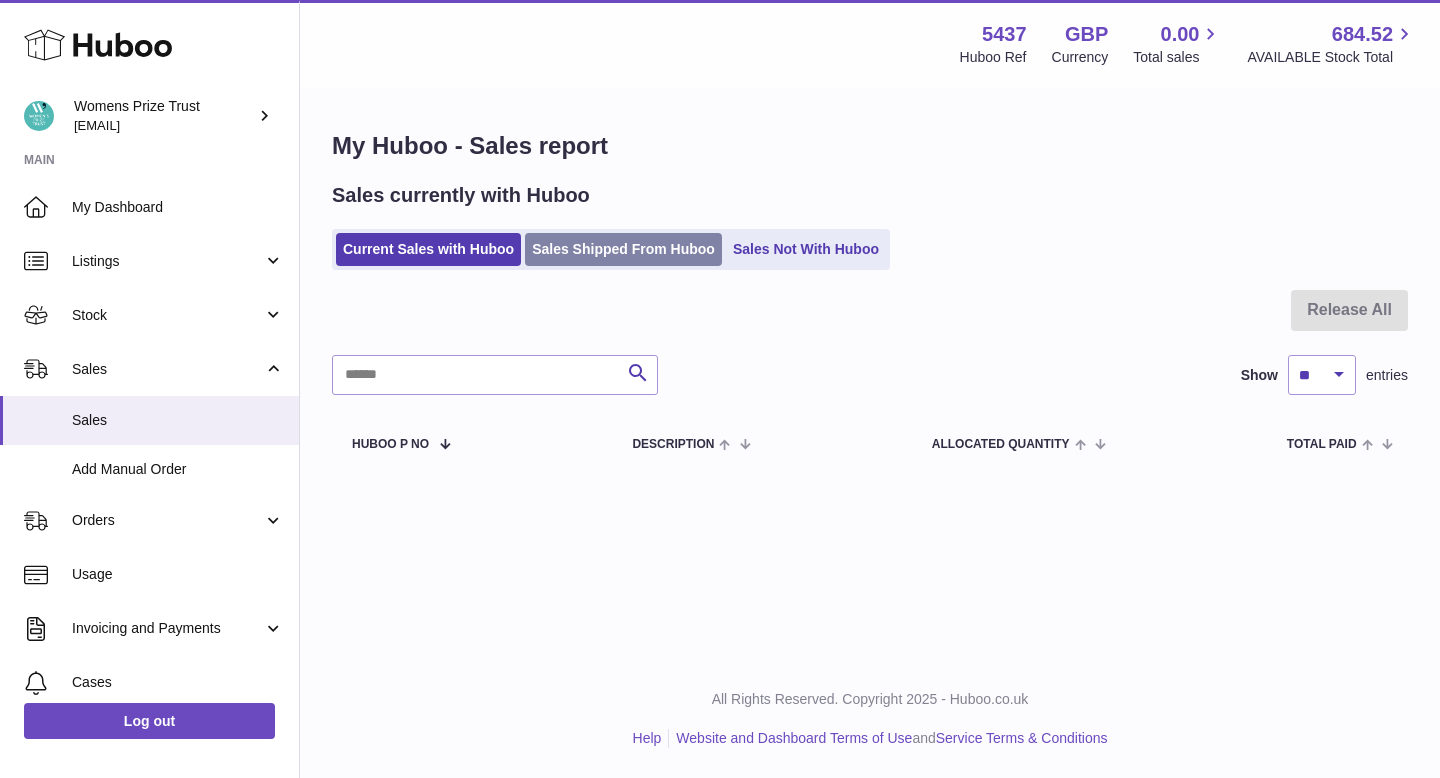 click on "Sales Shipped From Huboo" at bounding box center (623, 249) 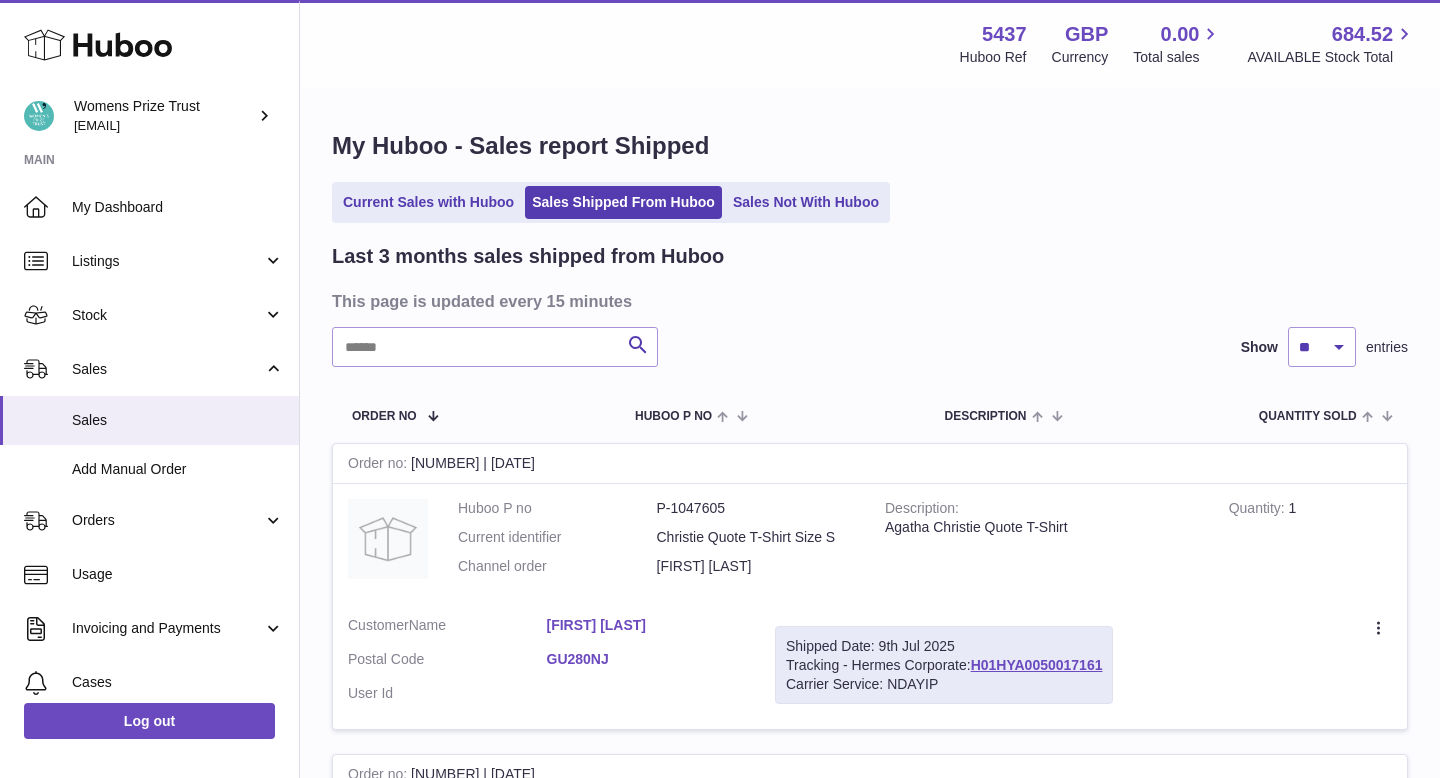 scroll, scrollTop: 0, scrollLeft: 0, axis: both 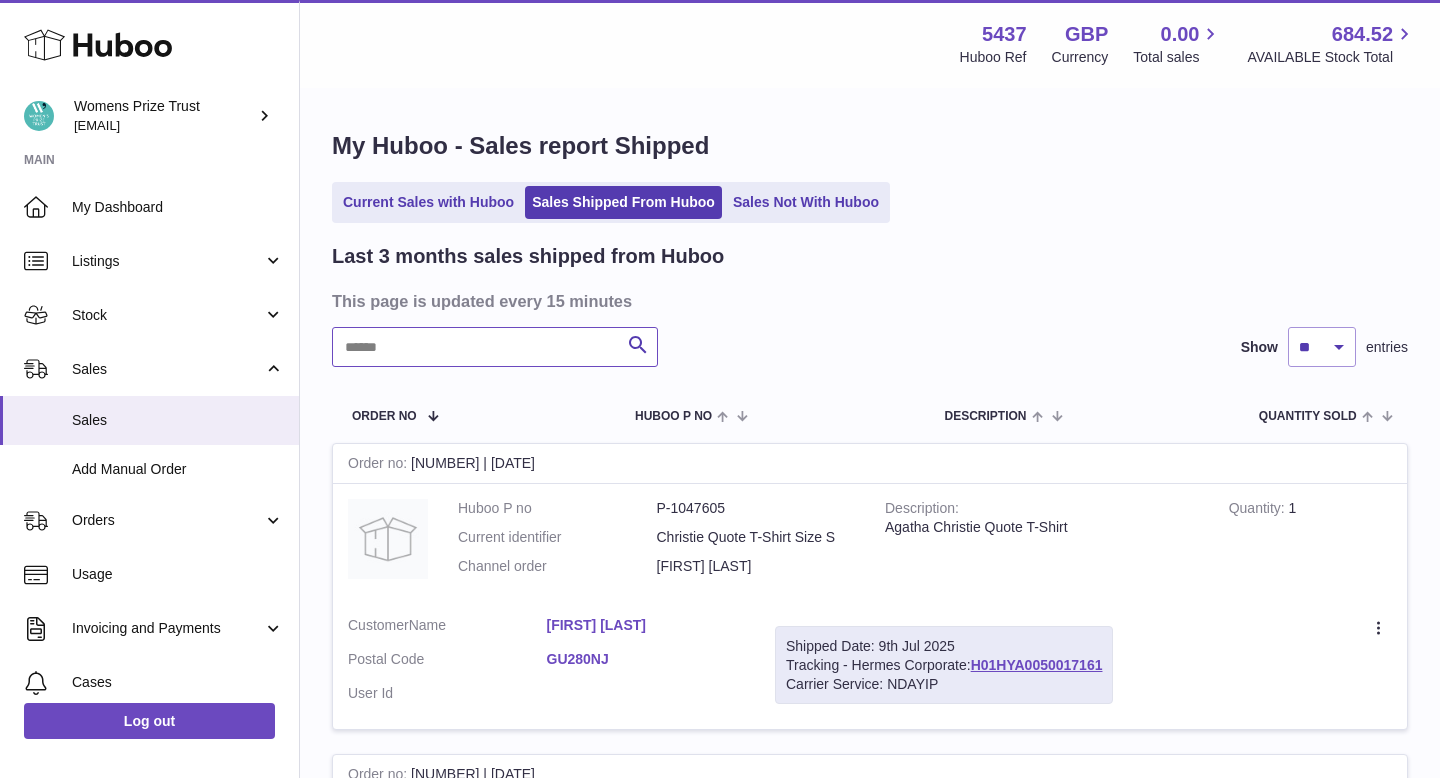 click at bounding box center (495, 347) 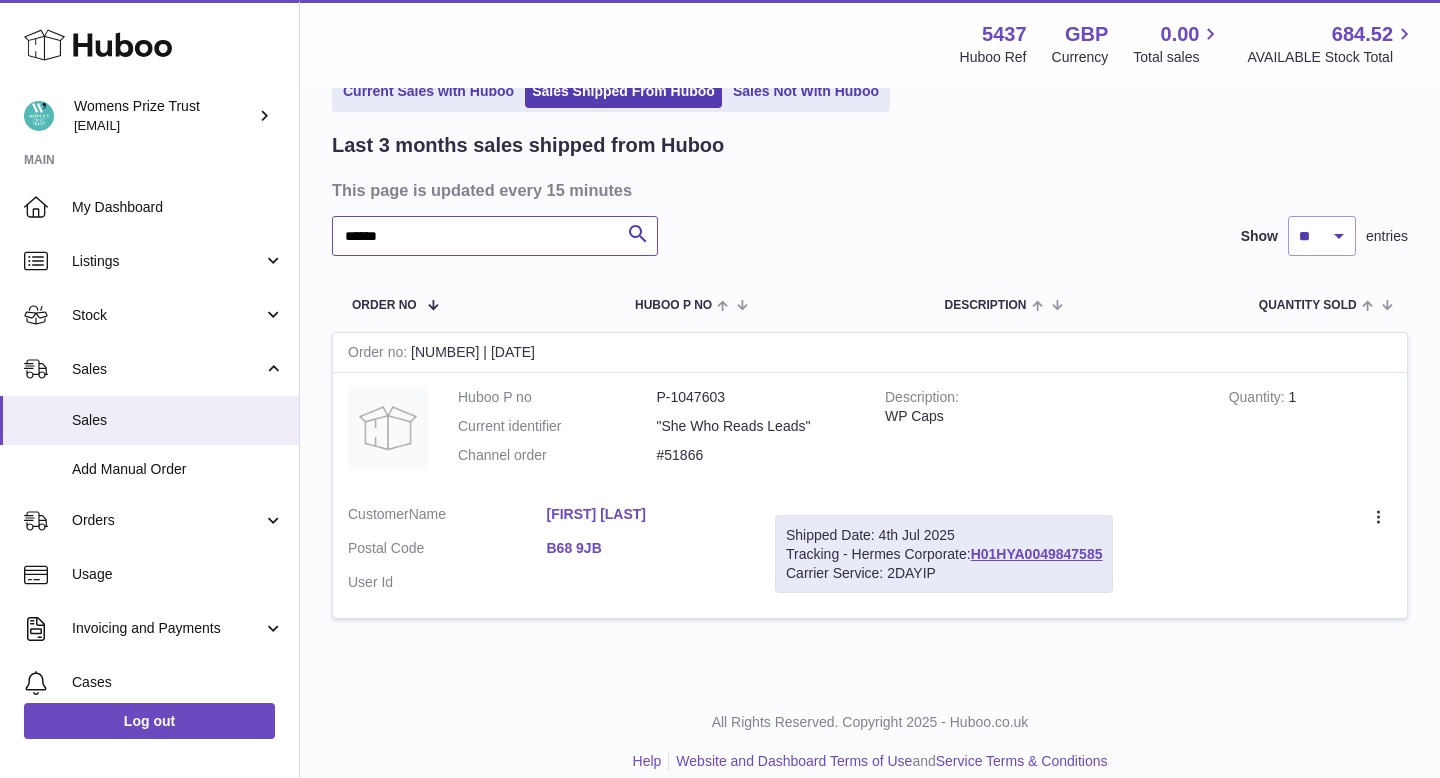 scroll, scrollTop: 114, scrollLeft: 0, axis: vertical 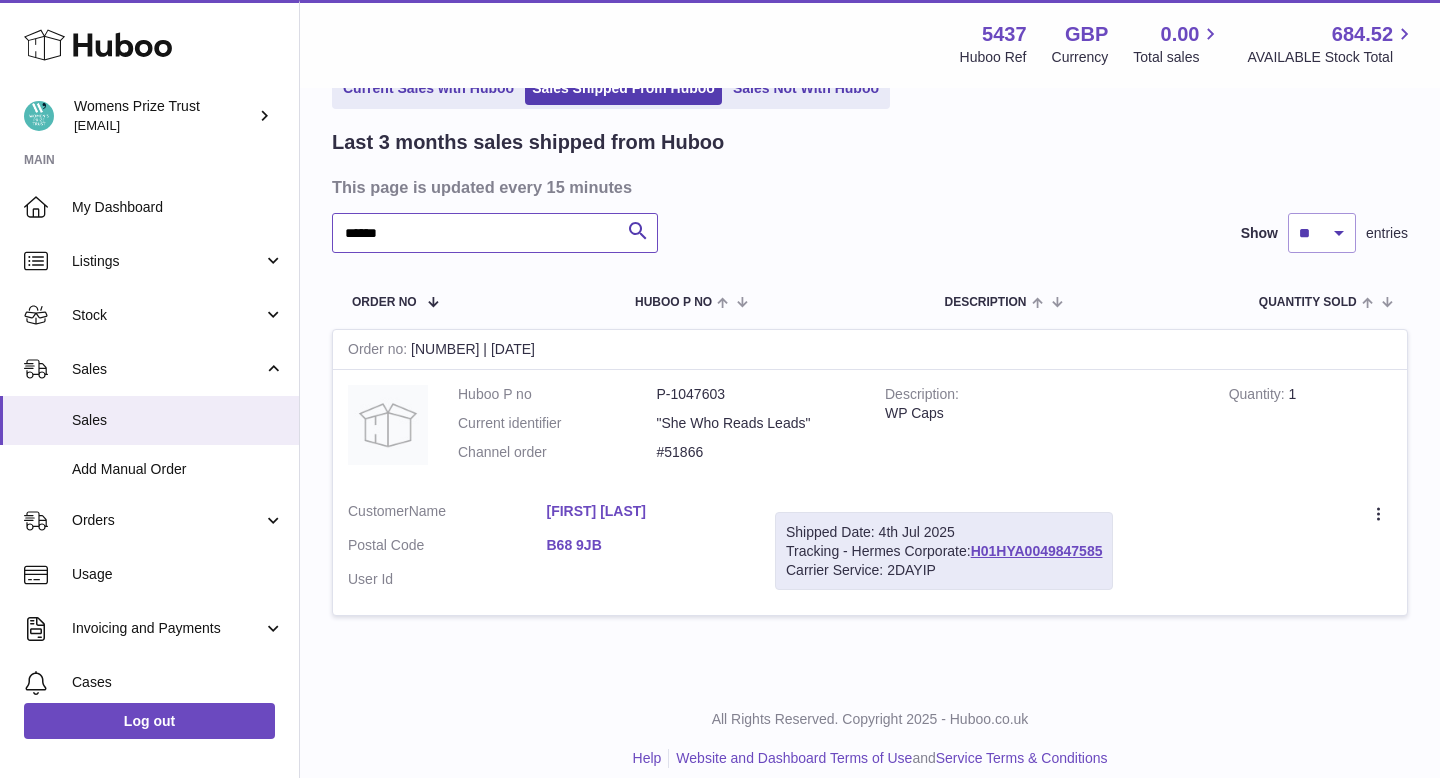 type on "******" 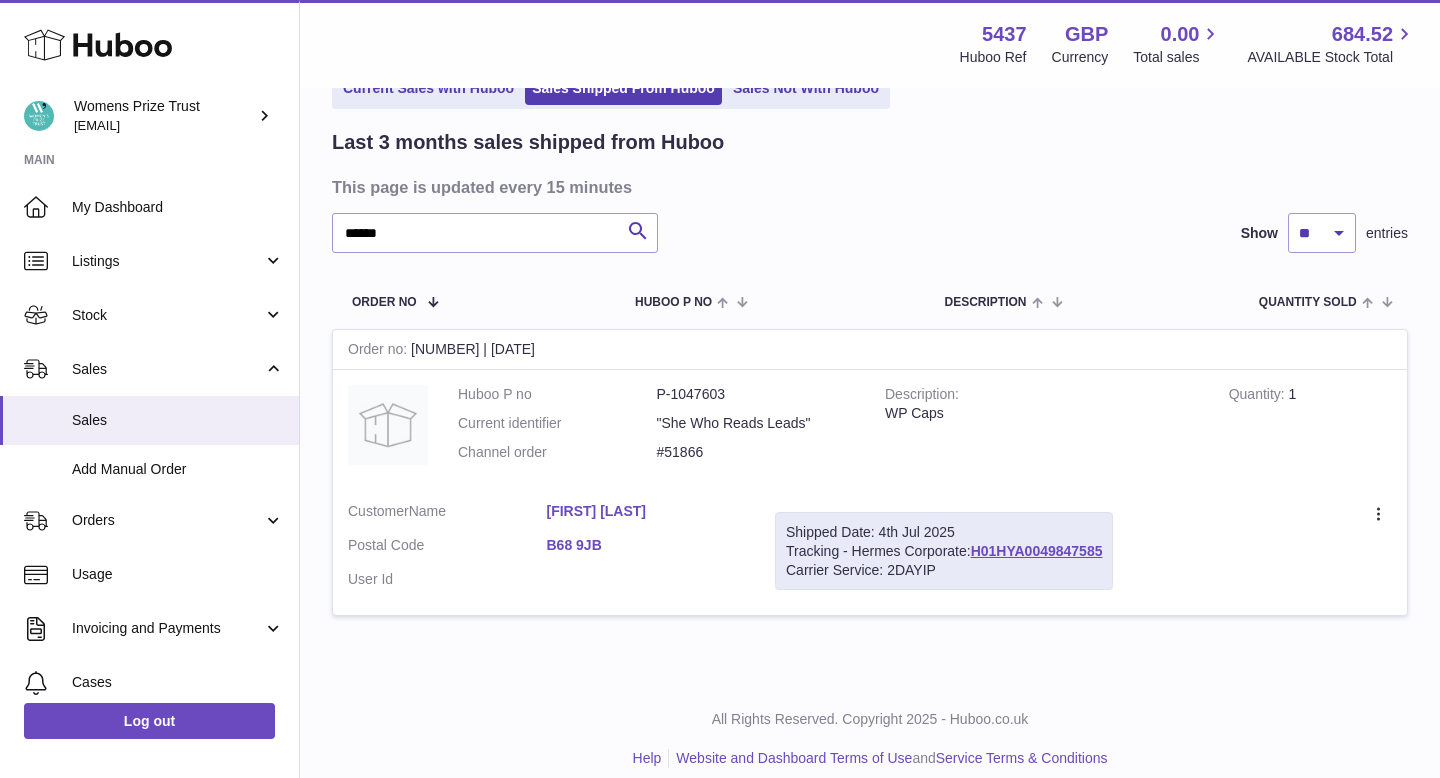 click on "Quantity
1" at bounding box center (1310, 428) 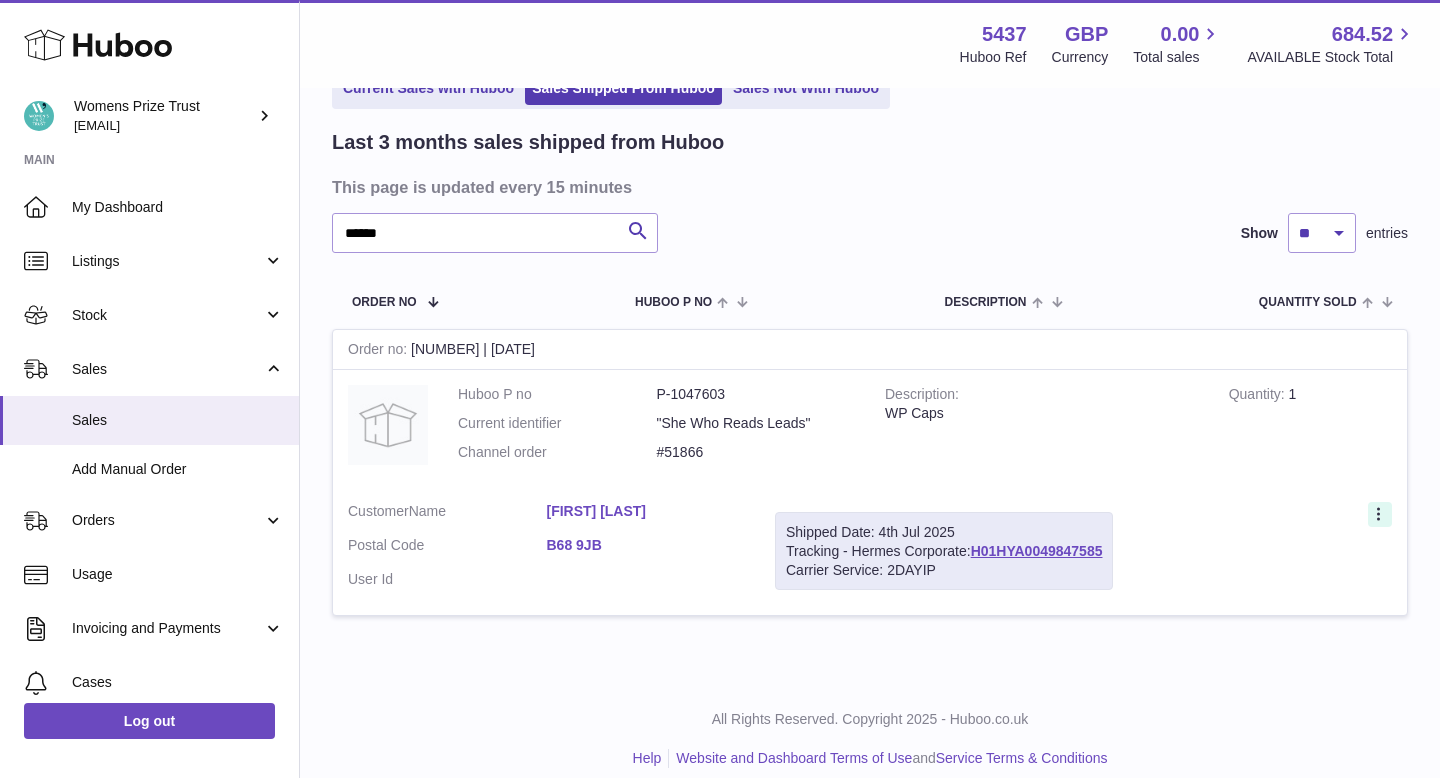 click 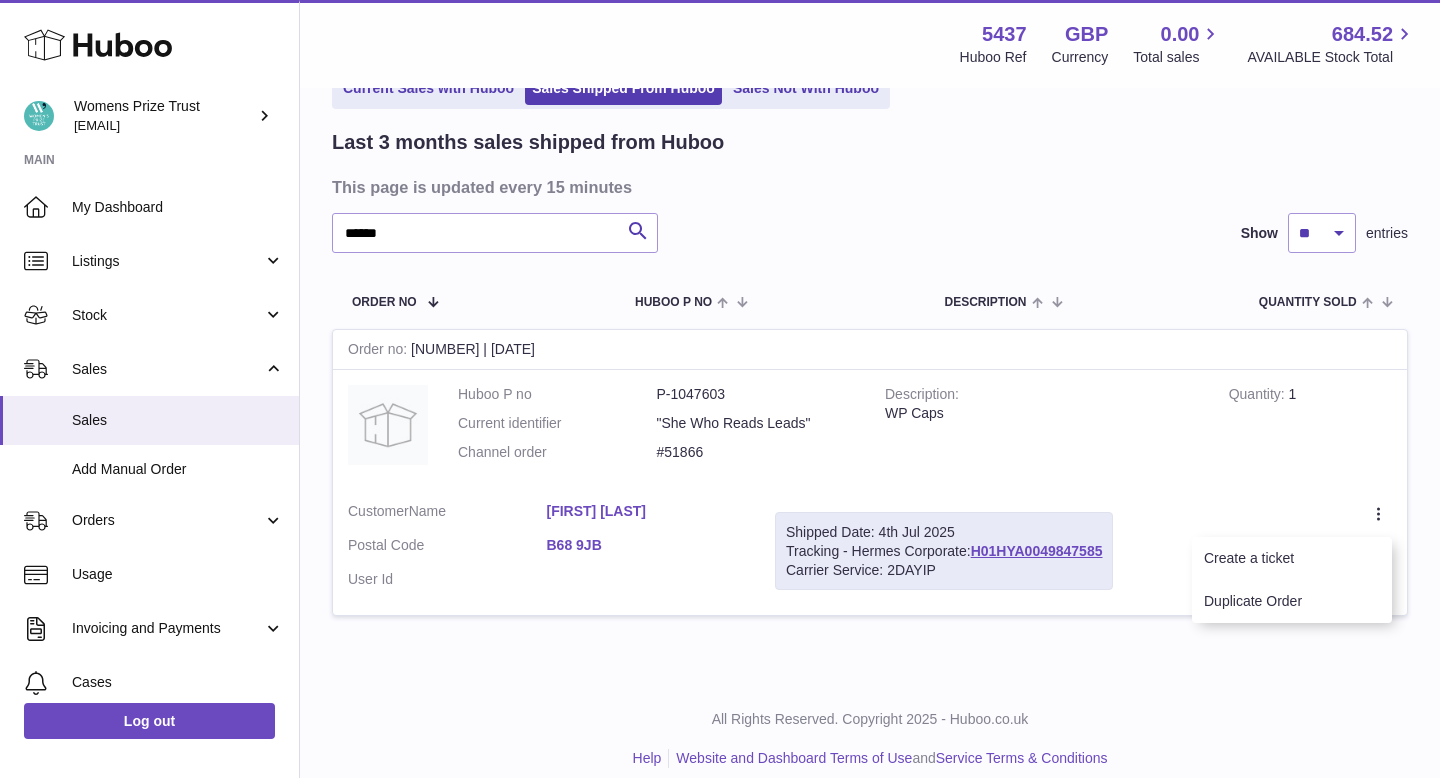 click on "Description
WP Caps" at bounding box center (1042, 428) 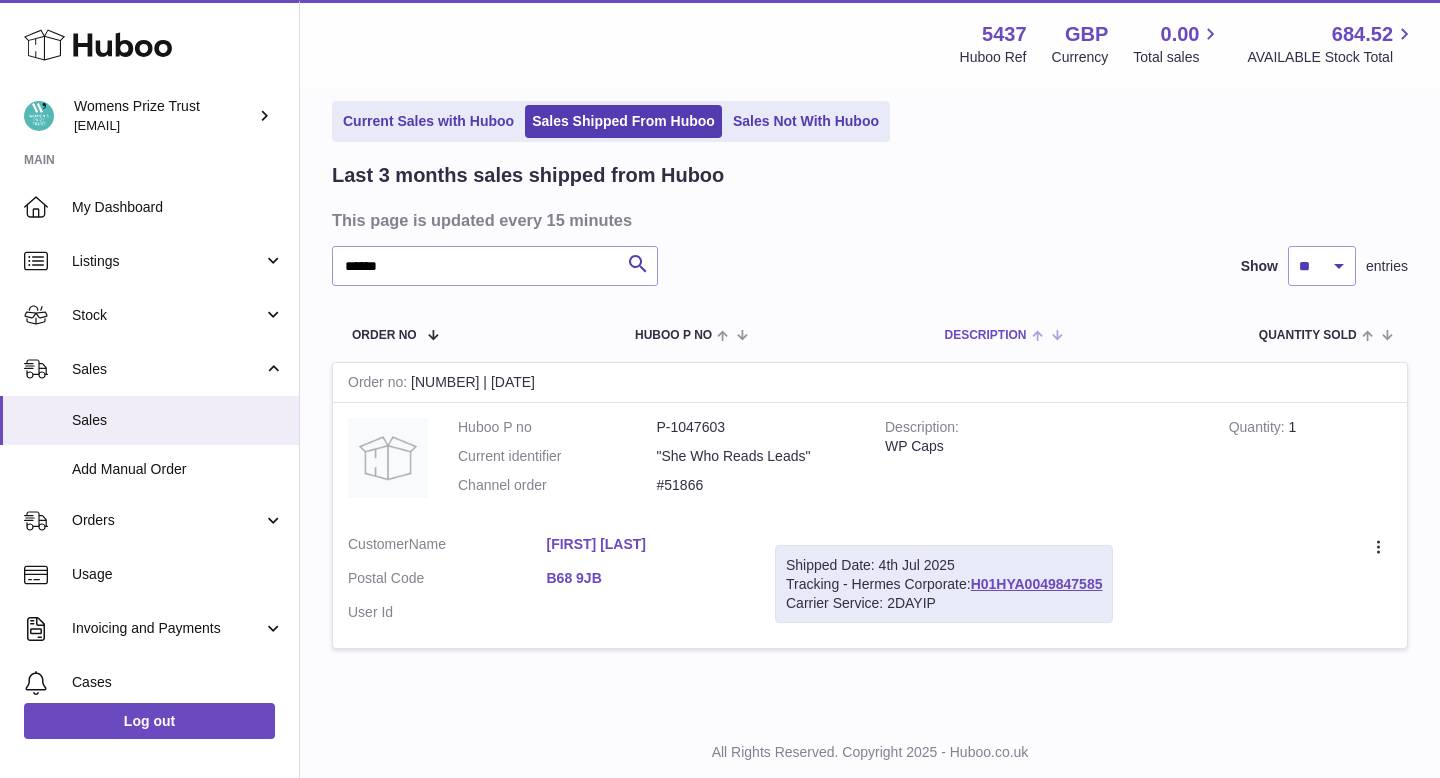 scroll, scrollTop: 134, scrollLeft: 0, axis: vertical 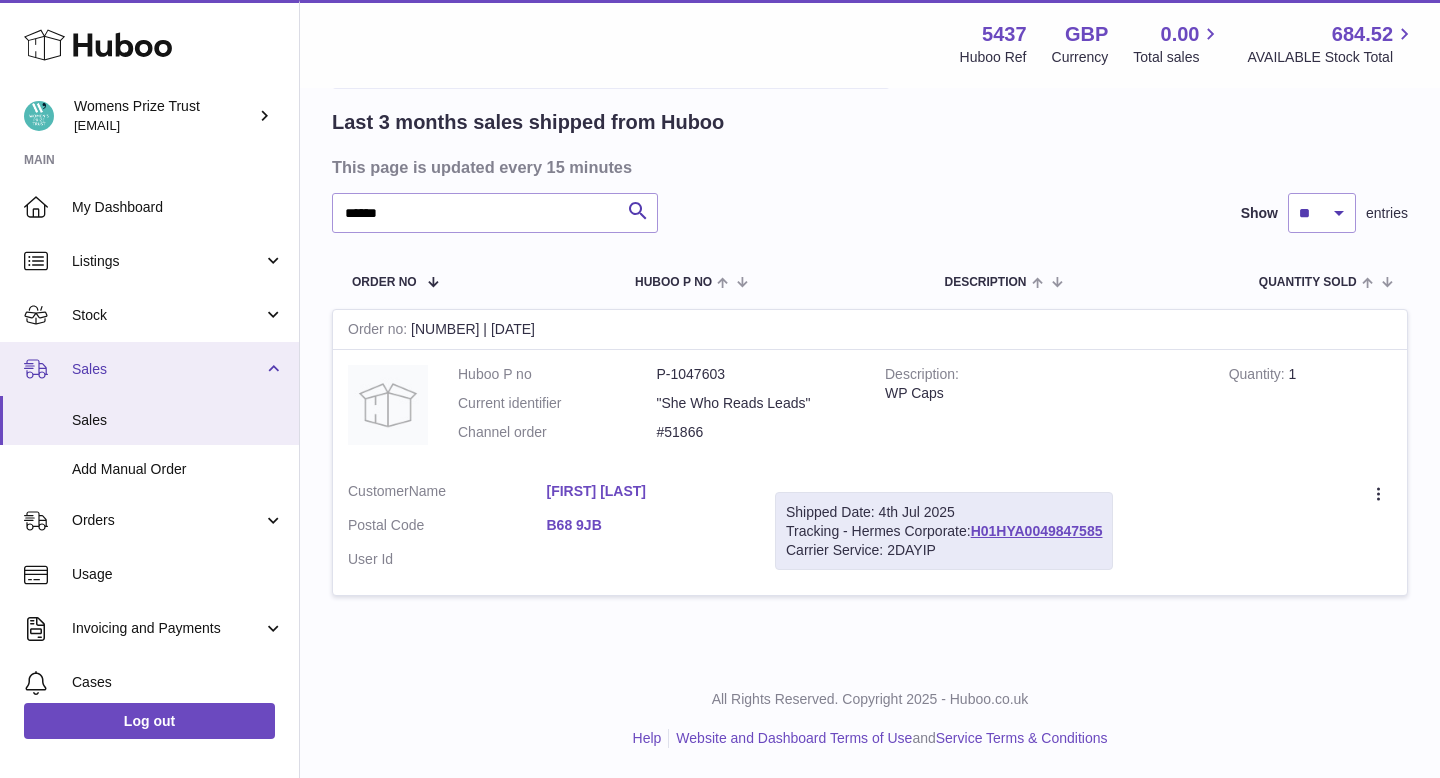 click on "Sales" at bounding box center (149, 369) 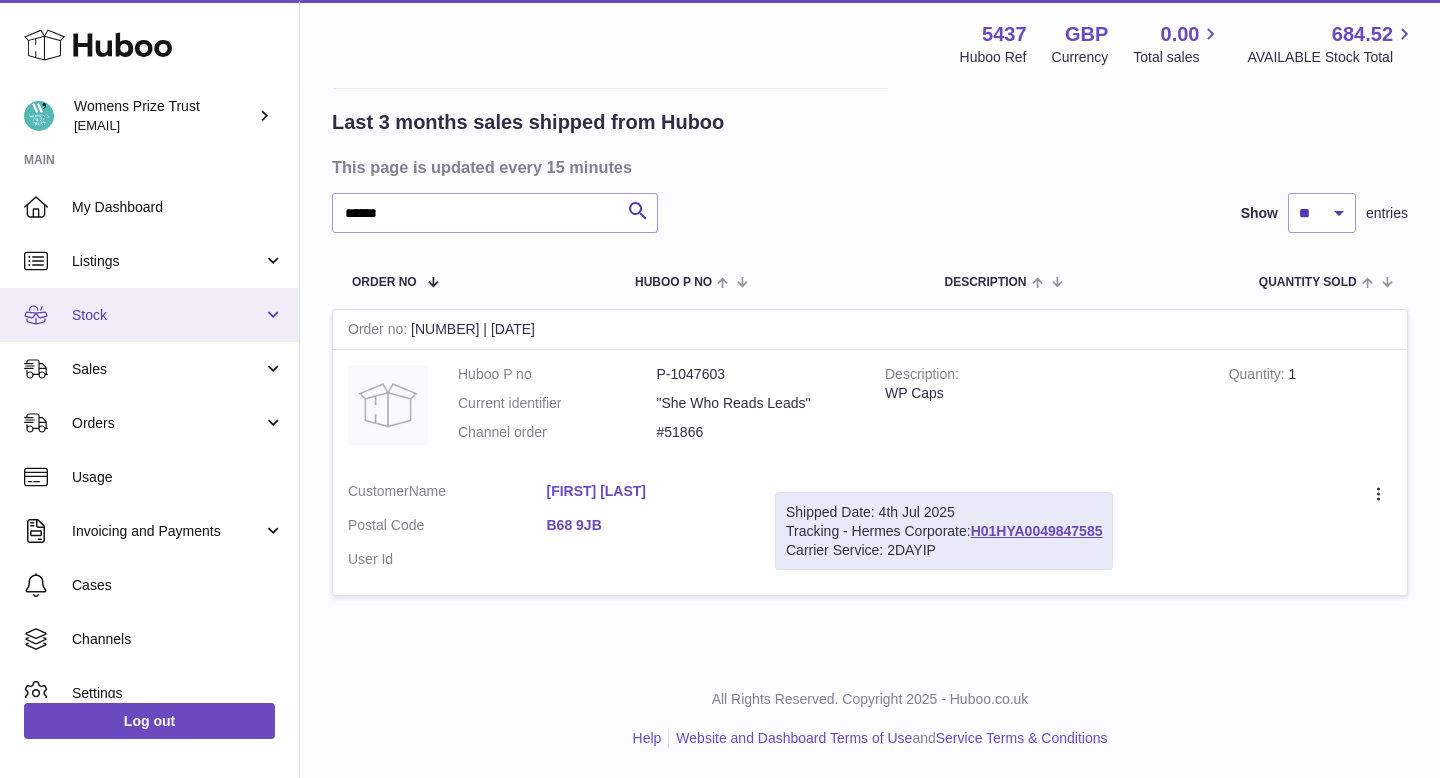 click on "Stock" at bounding box center [149, 315] 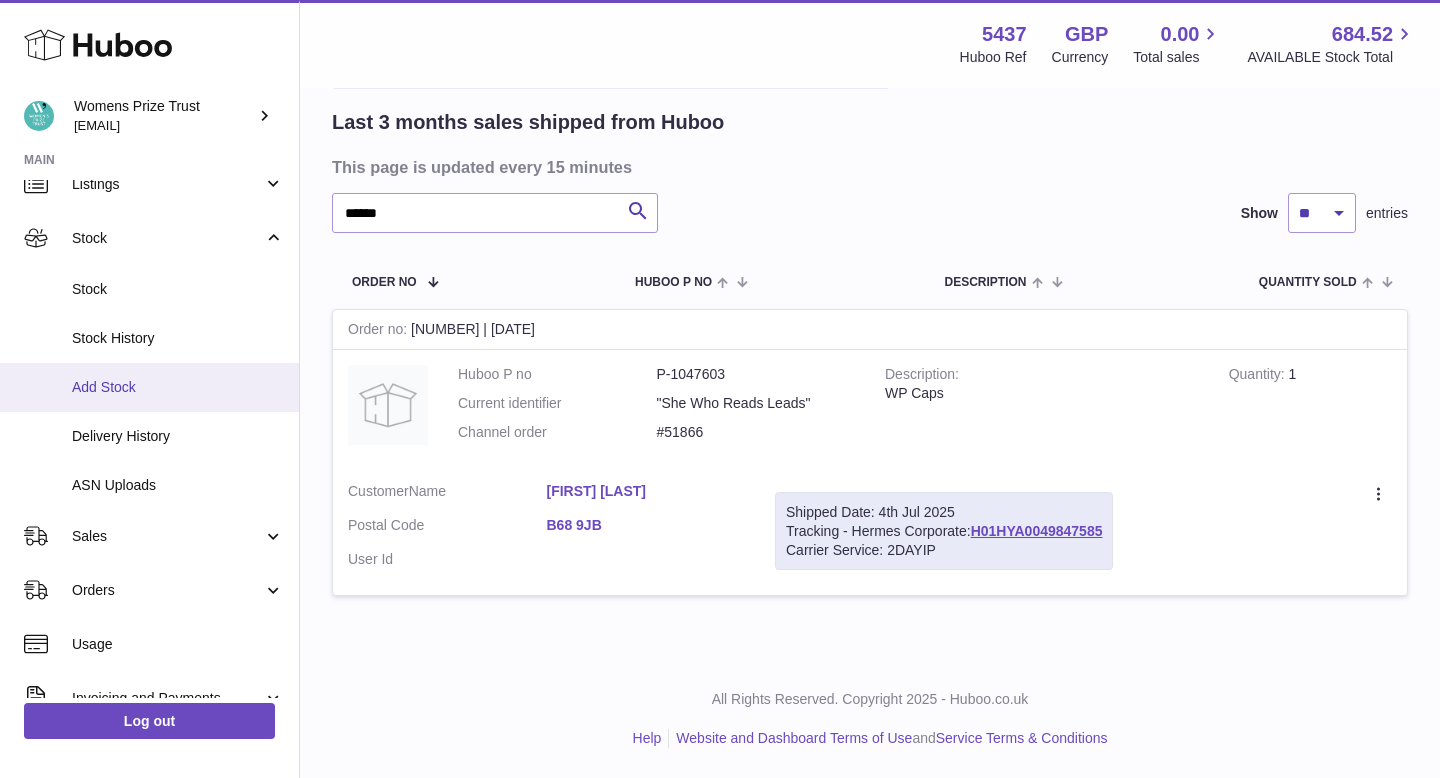 scroll, scrollTop: 80, scrollLeft: 0, axis: vertical 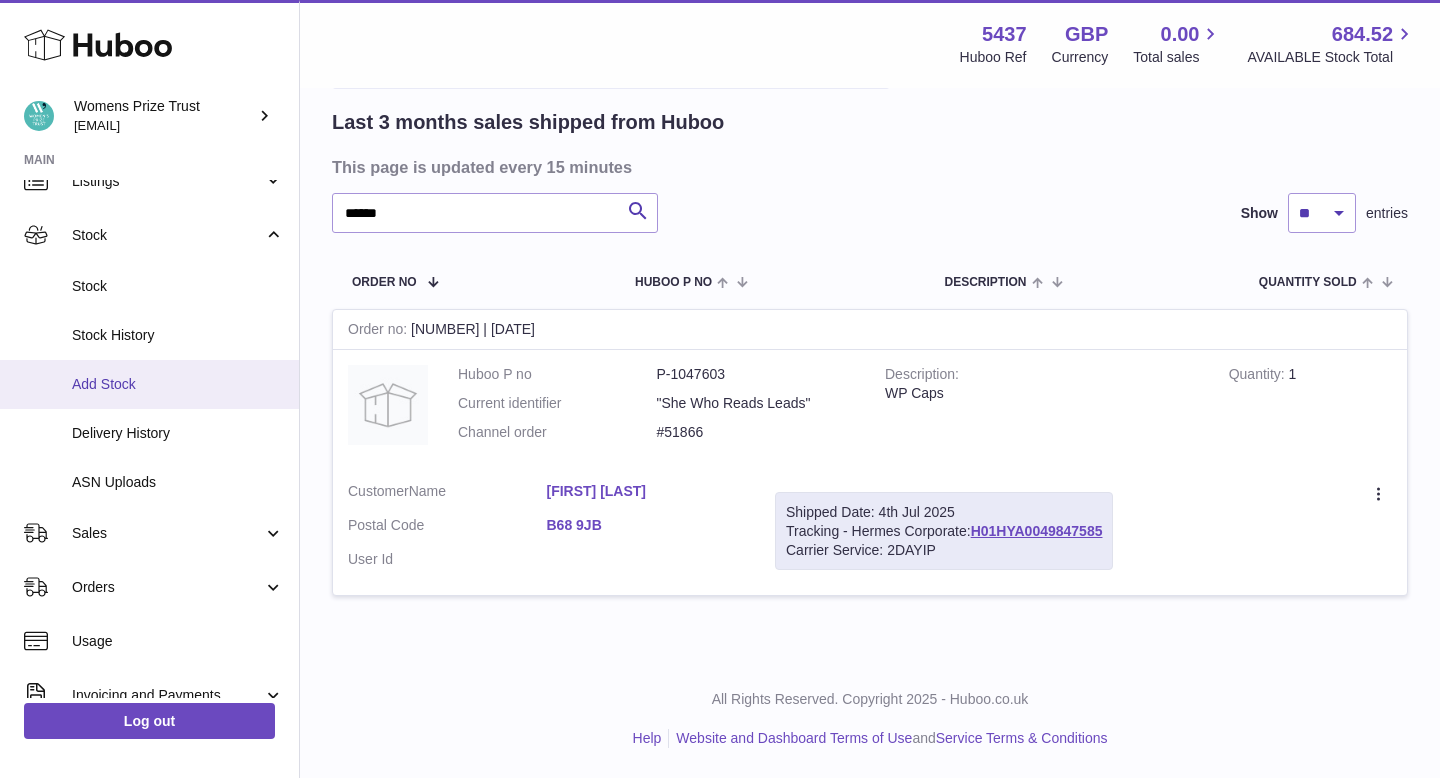 click on "Add Stock" at bounding box center [178, 384] 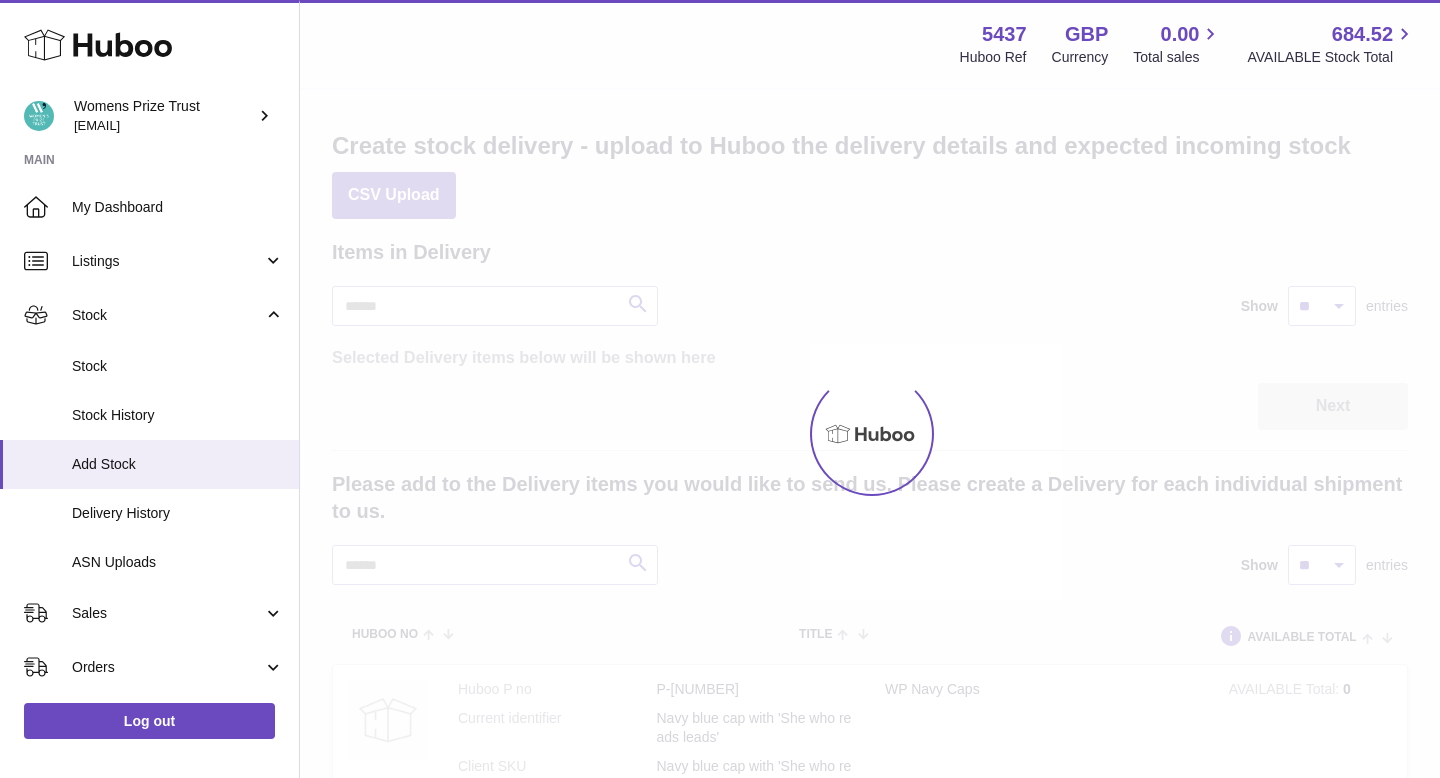 scroll, scrollTop: 0, scrollLeft: 0, axis: both 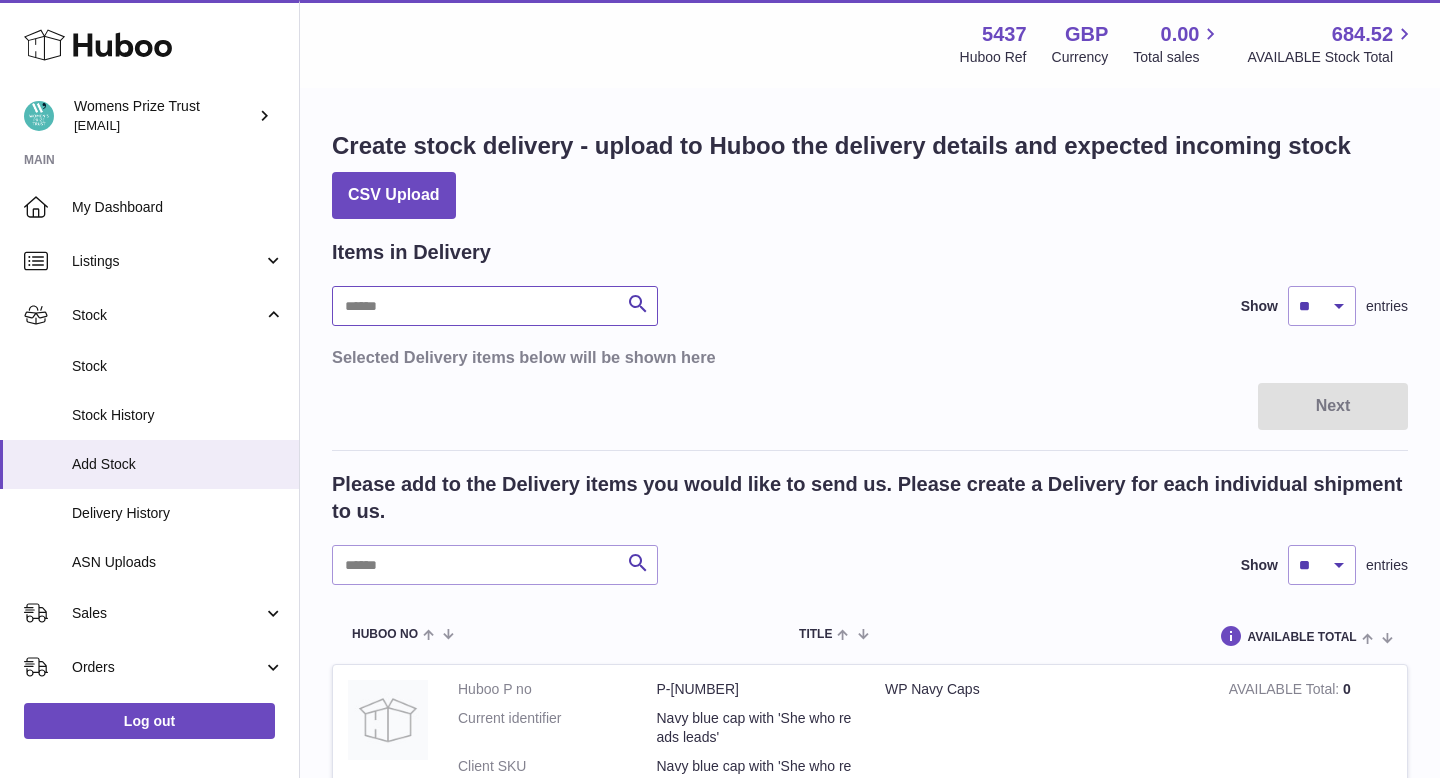 click at bounding box center [495, 306] 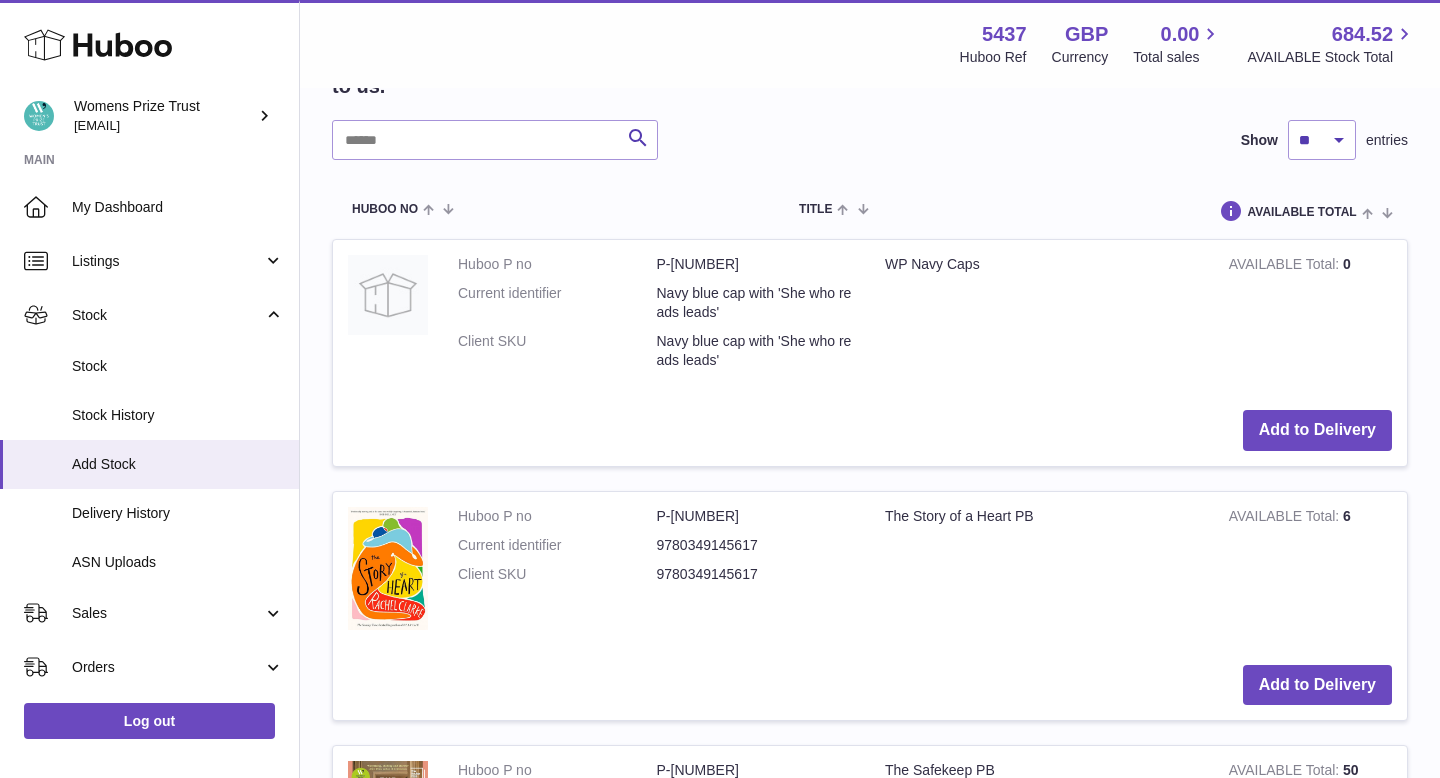 scroll, scrollTop: 0, scrollLeft: 0, axis: both 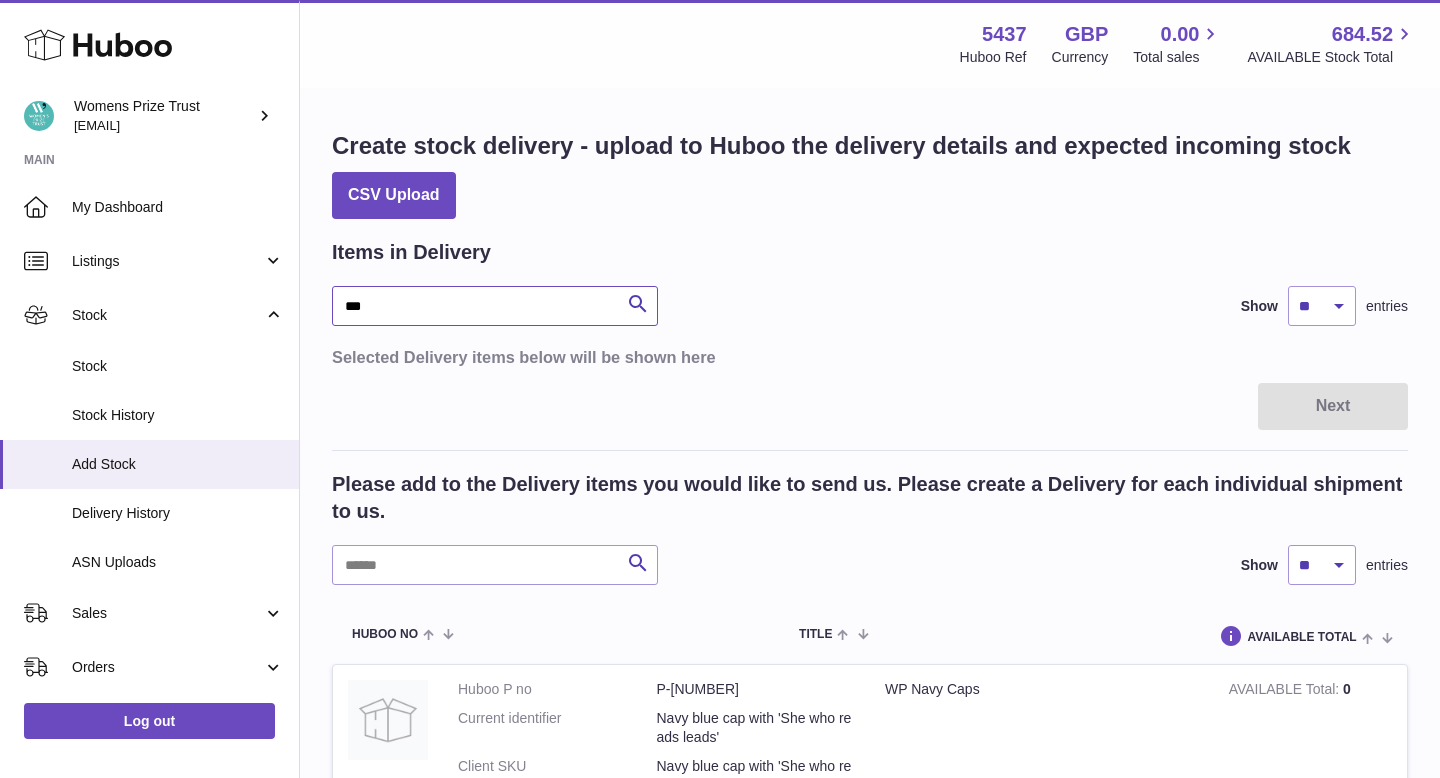 type on "***" 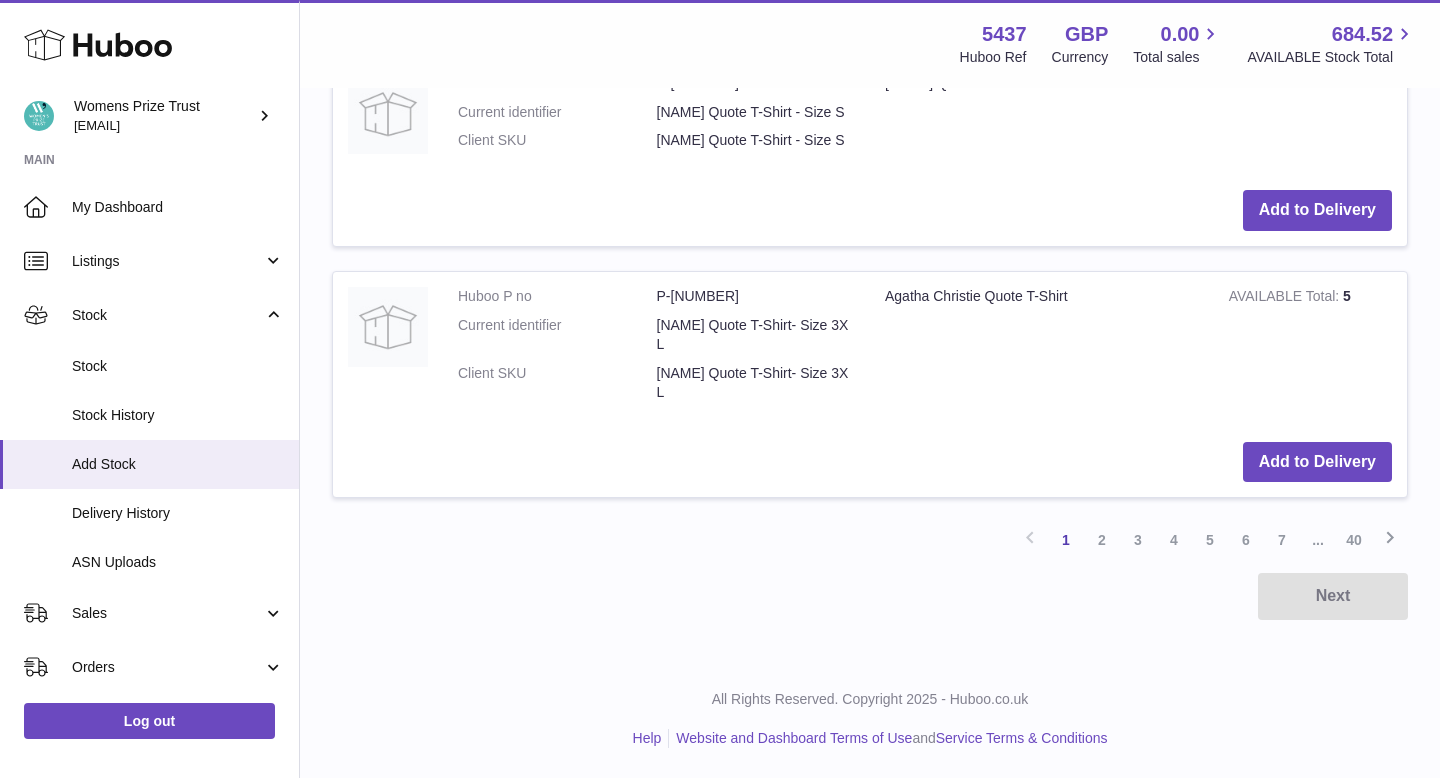 scroll, scrollTop: 2663, scrollLeft: 0, axis: vertical 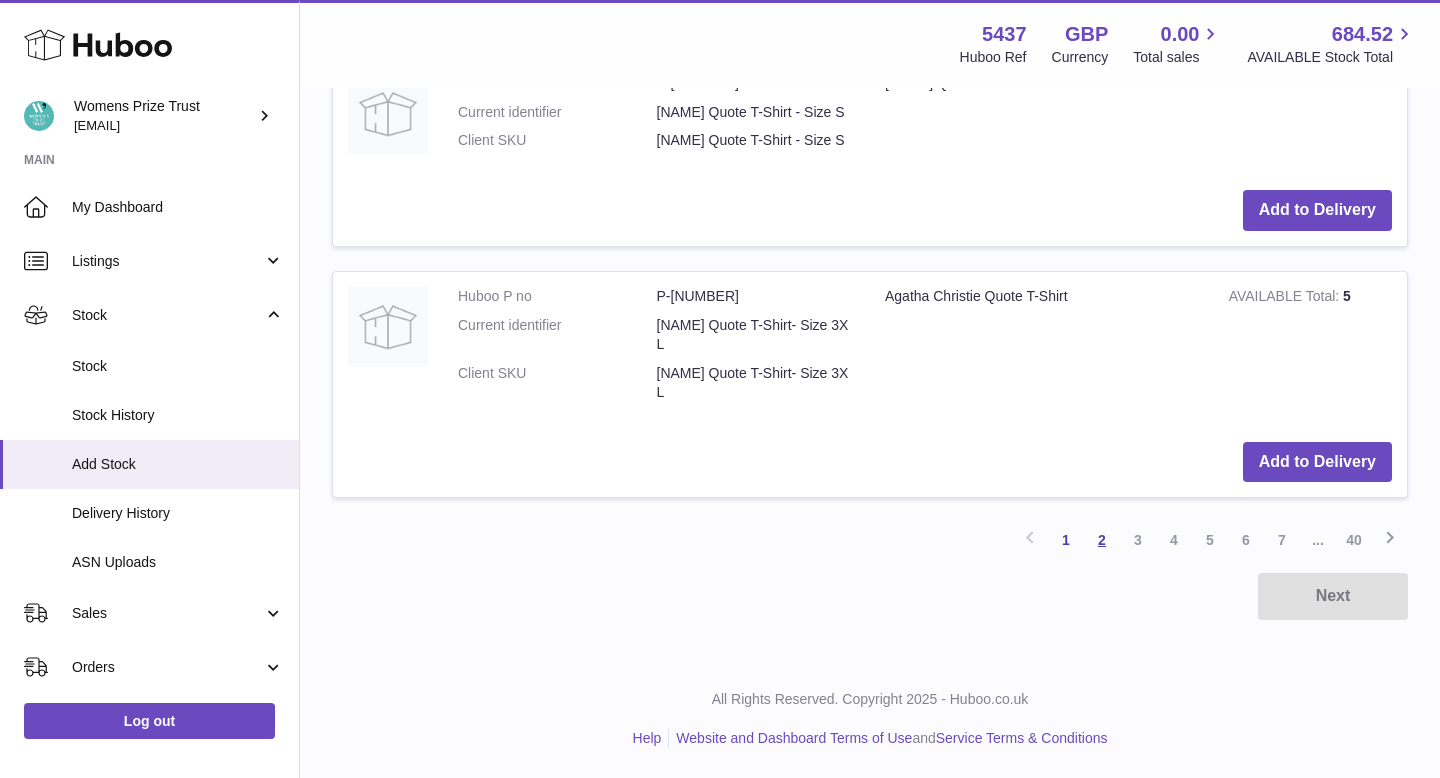 click on "2" at bounding box center (1102, 540) 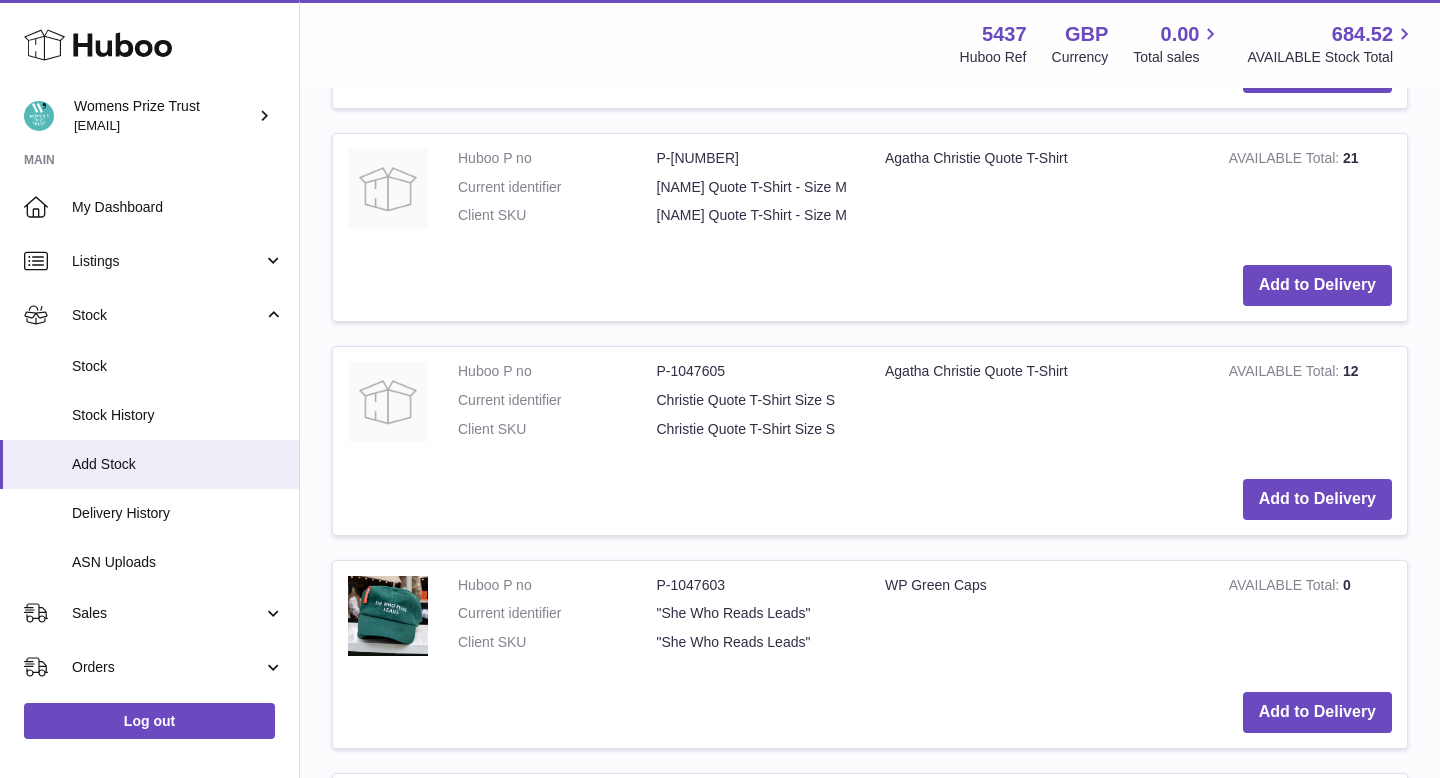 scroll, scrollTop: 1462, scrollLeft: 0, axis: vertical 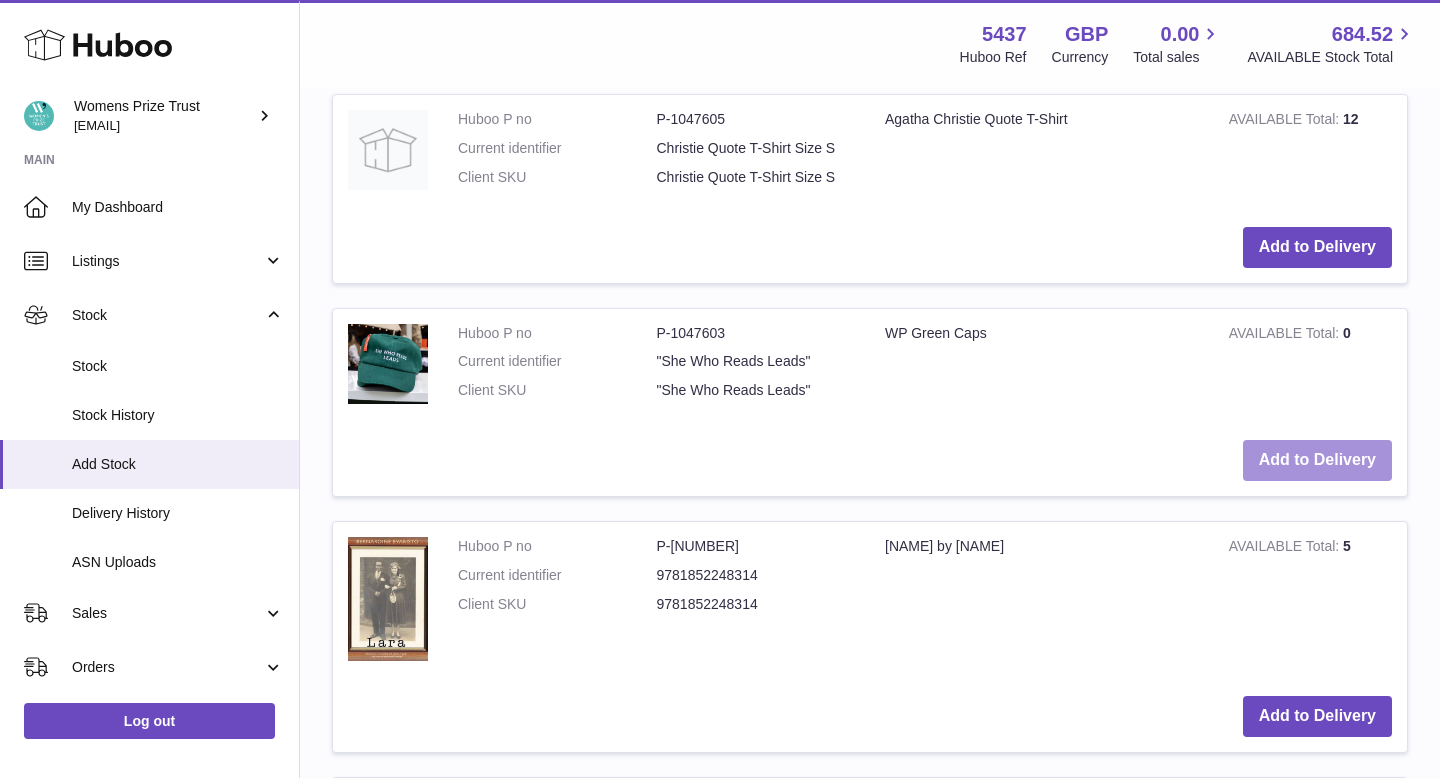 click on "Add to Delivery" at bounding box center [1317, 460] 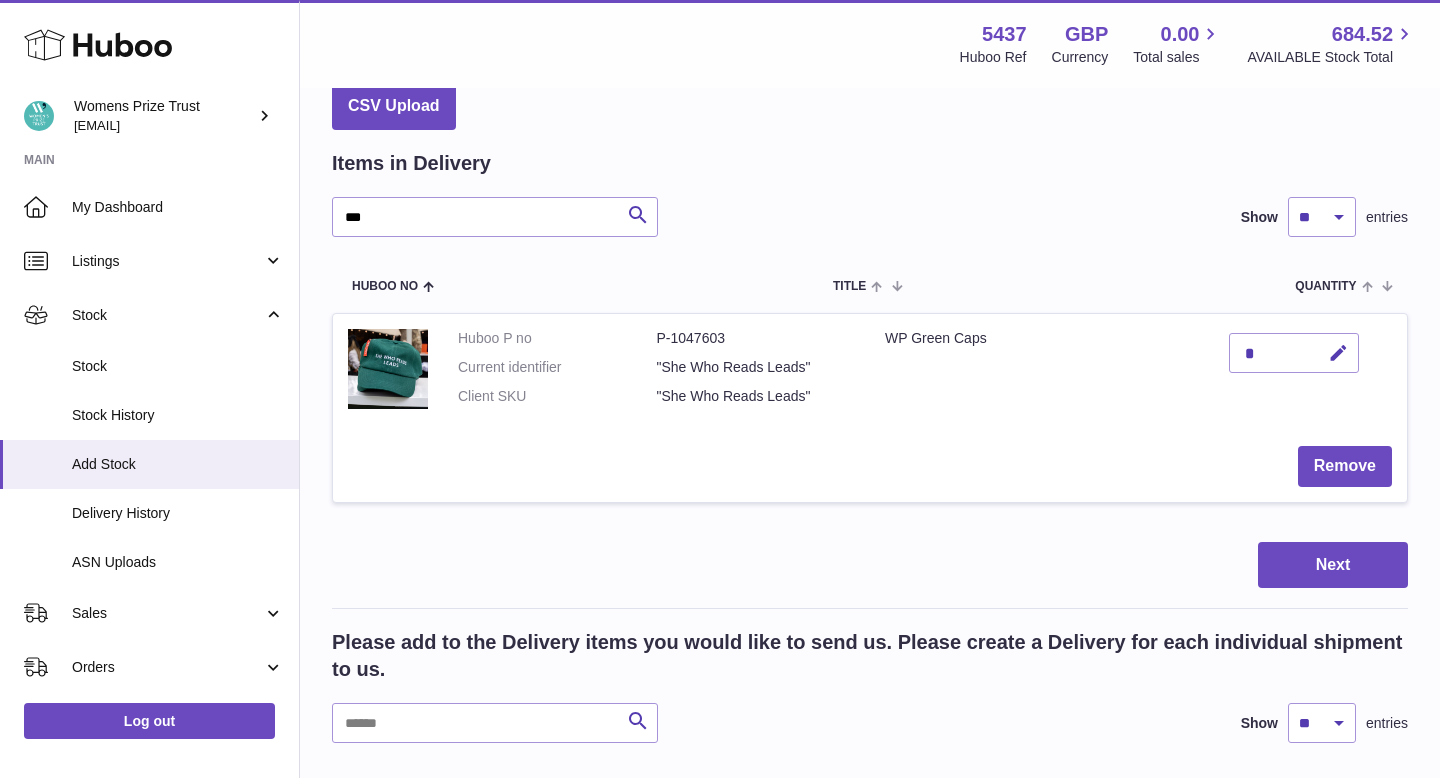 scroll, scrollTop: 0, scrollLeft: 0, axis: both 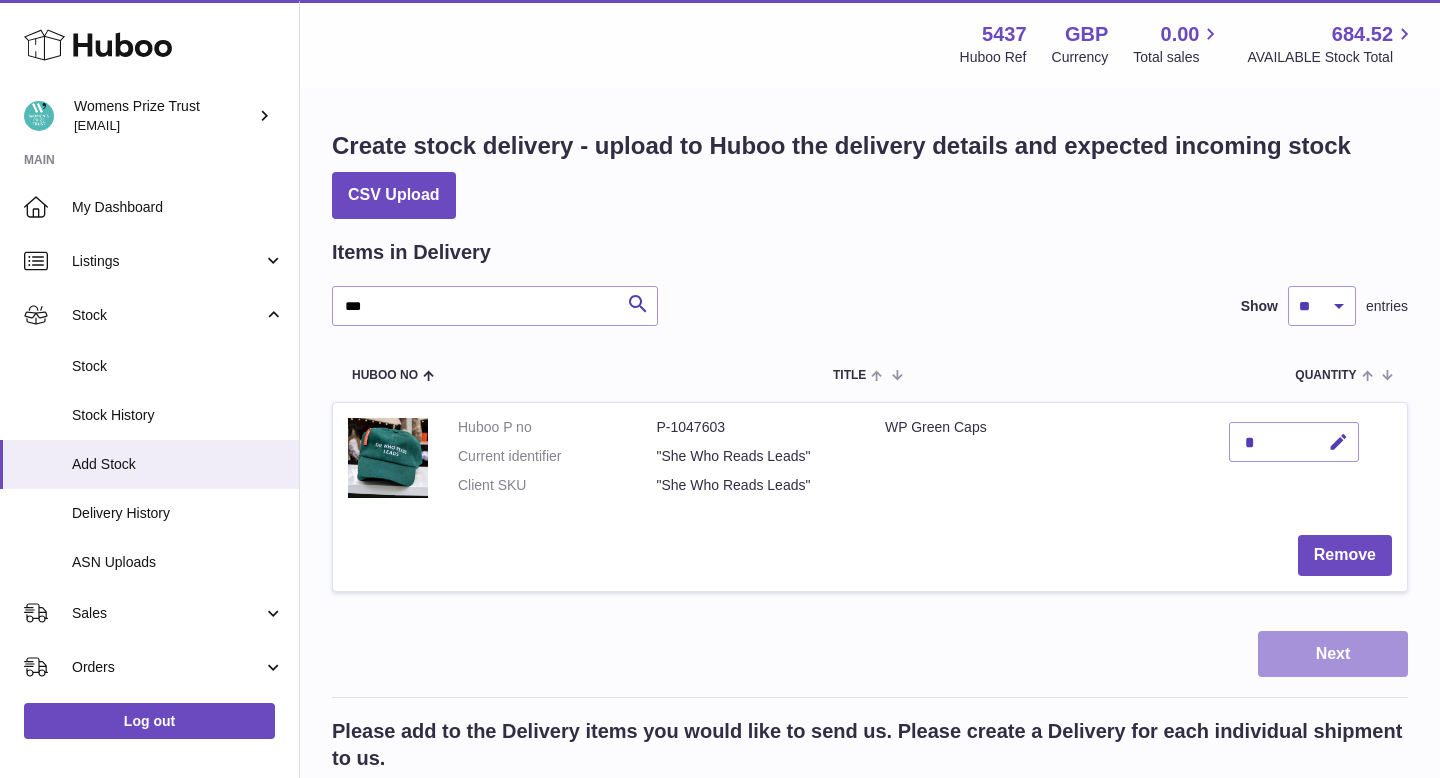 click on "Next" at bounding box center (1333, 654) 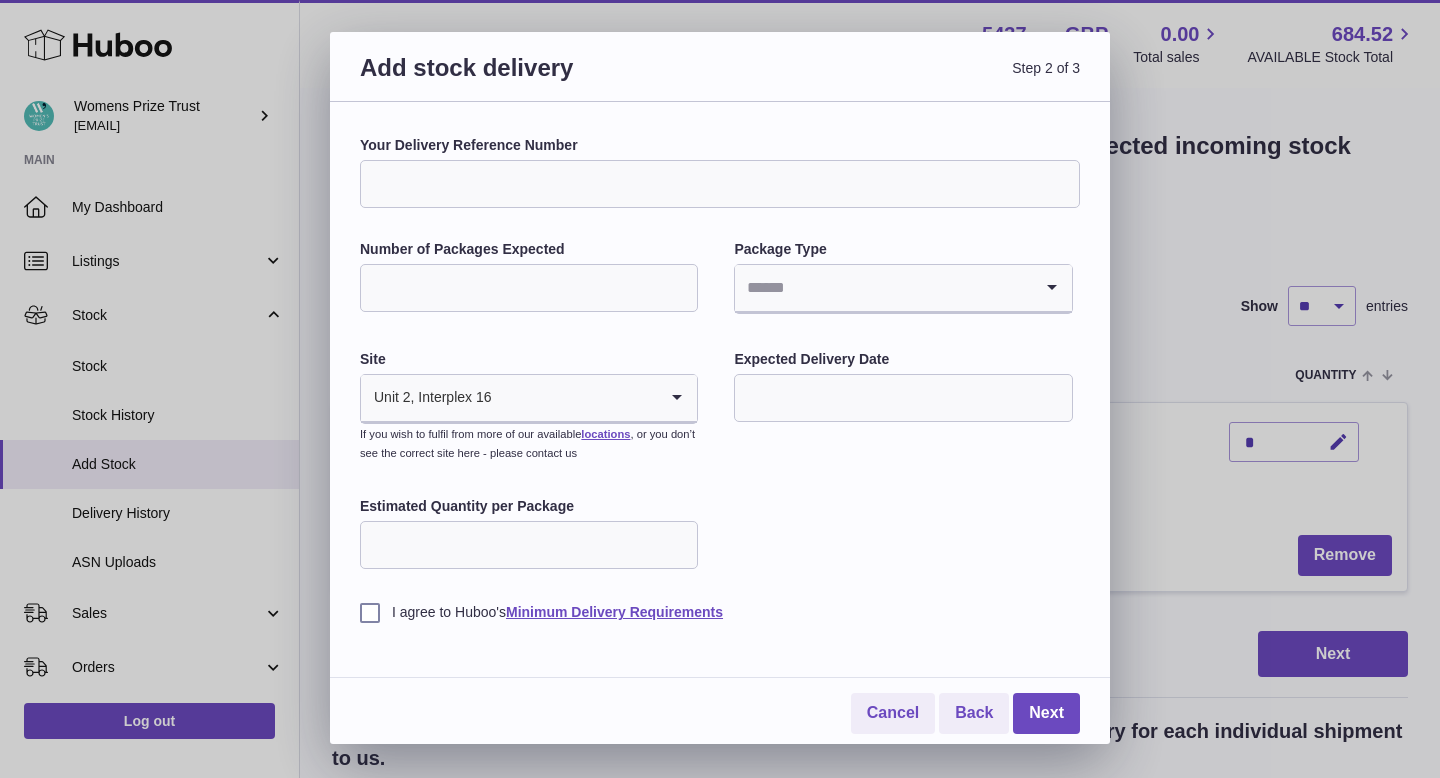 click on "Your Delivery Reference Number" at bounding box center [720, 184] 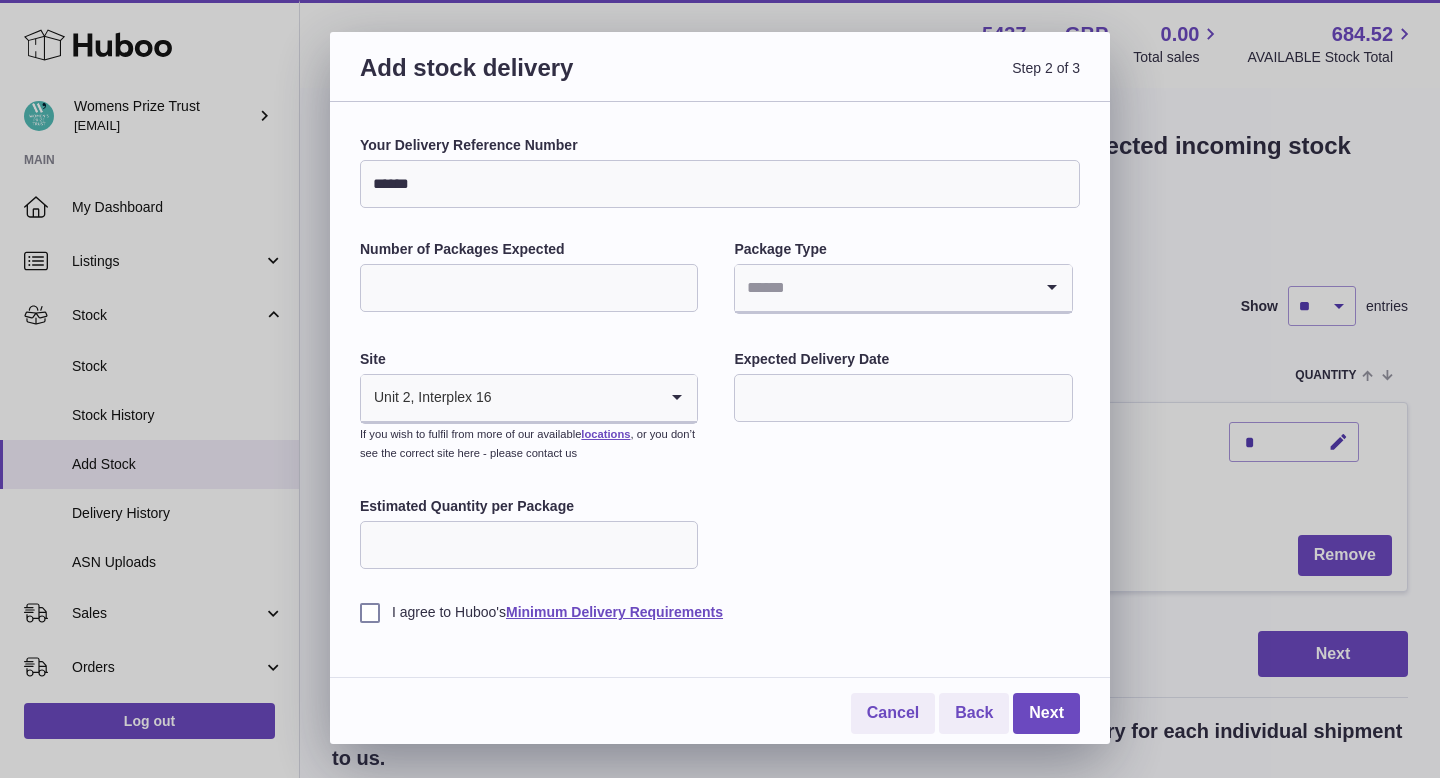 type on "******" 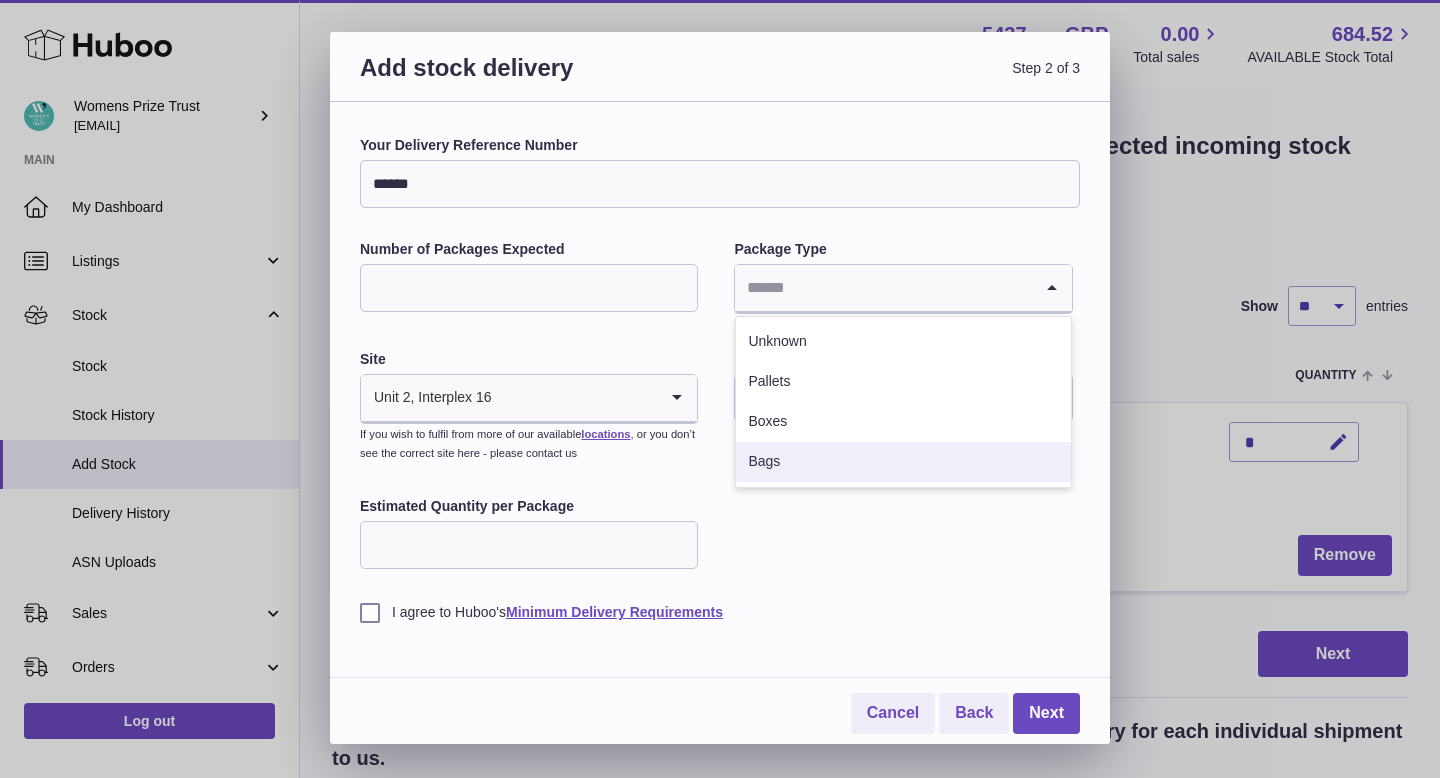 click on "Bags" at bounding box center (903, 462) 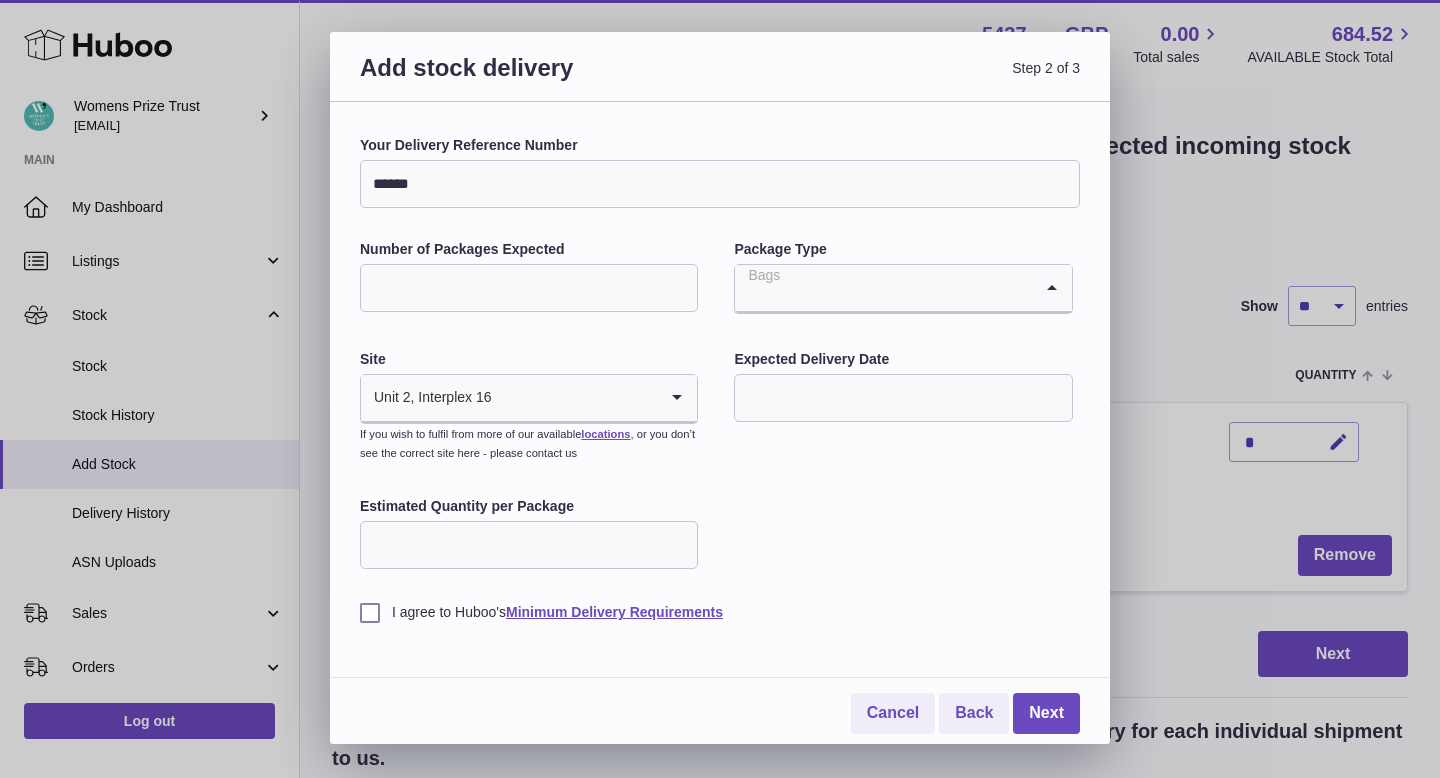click at bounding box center [883, 288] 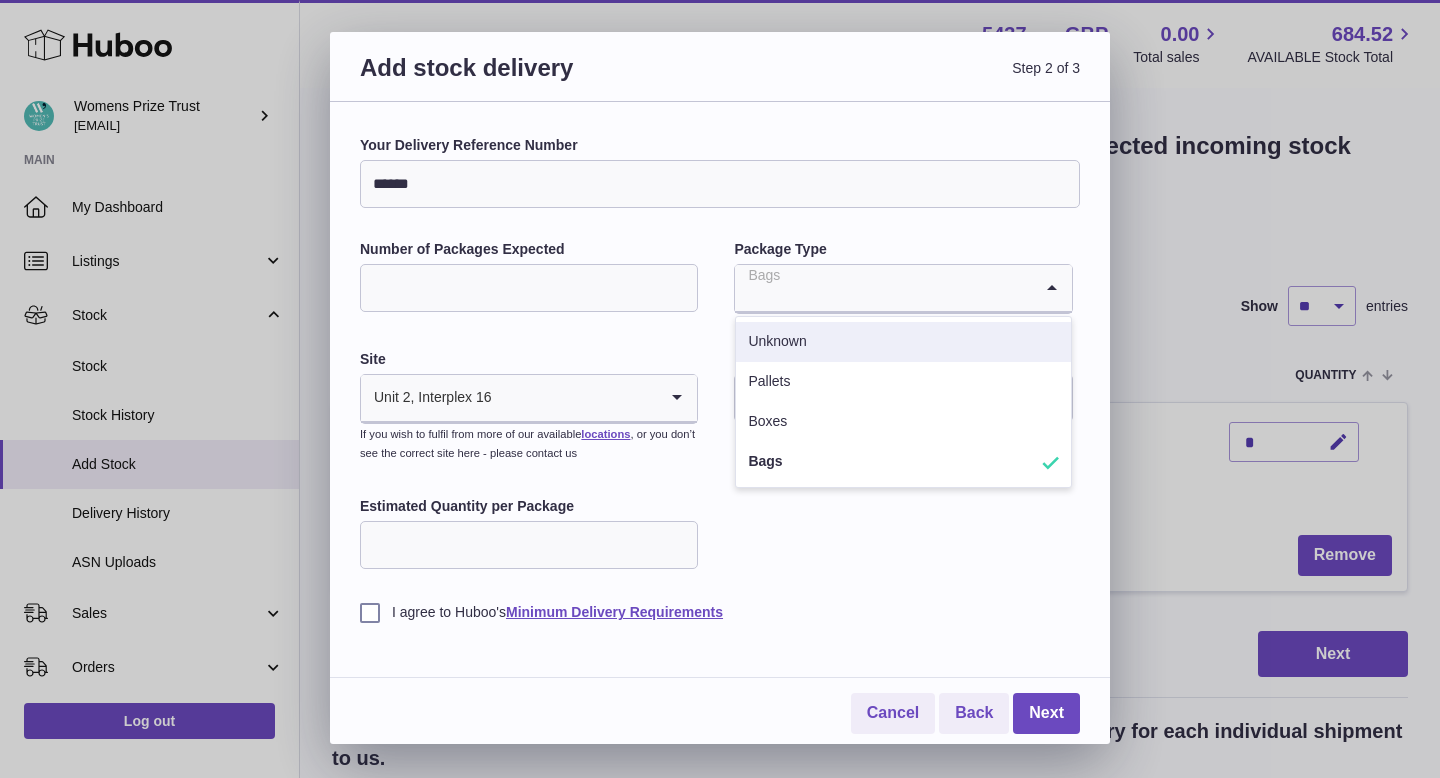 drag, startPoint x: 831, startPoint y: 350, endPoint x: 822, endPoint y: 355, distance: 10.29563 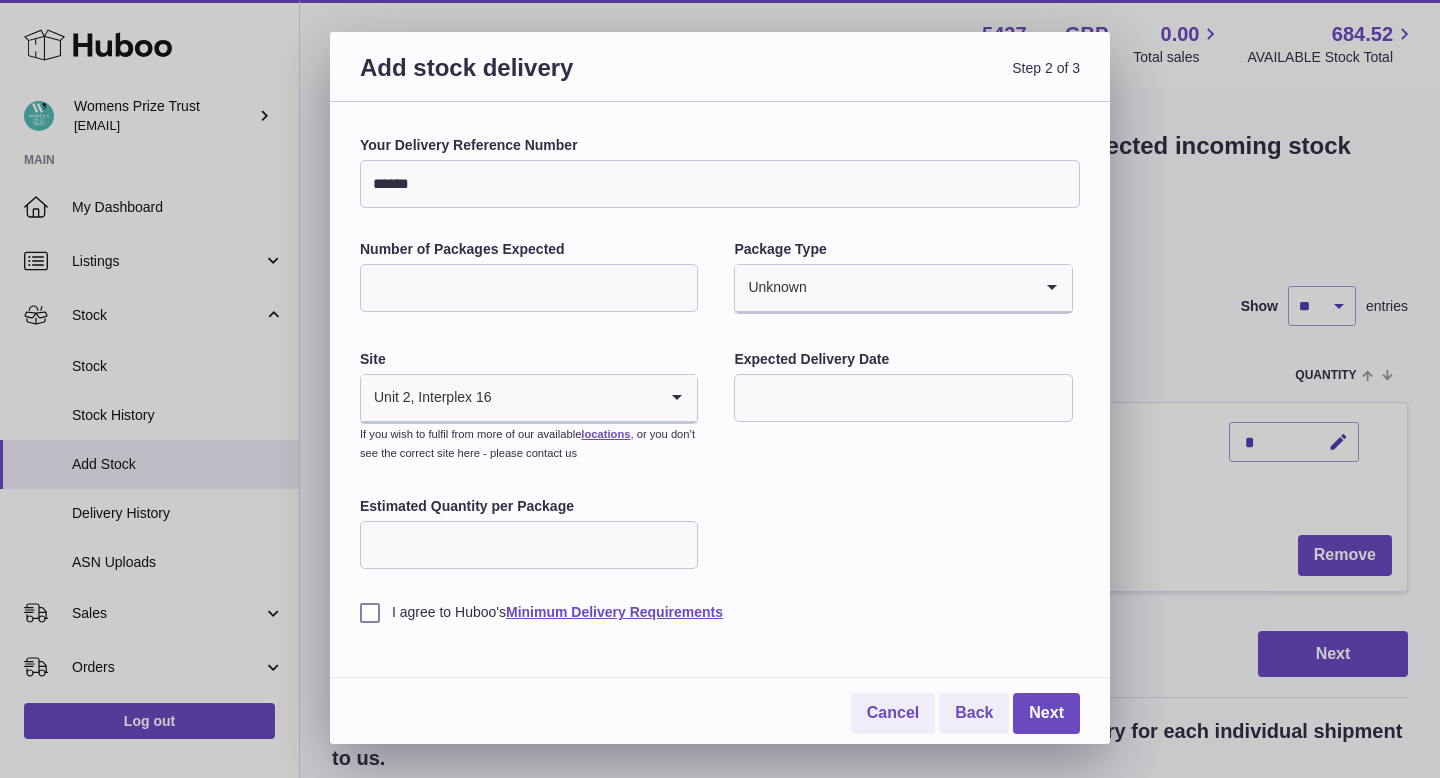 click at bounding box center (903, 398) 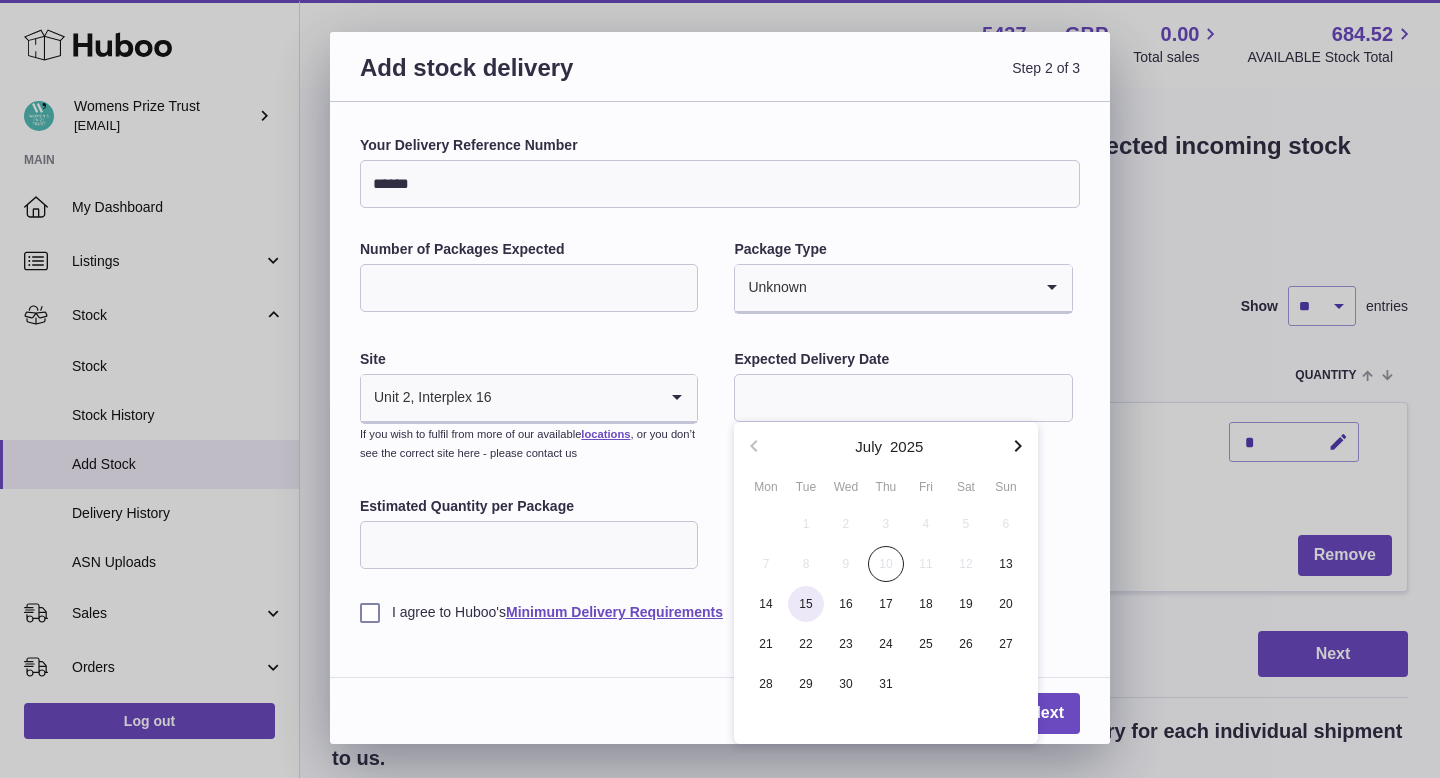 click on "15" at bounding box center (806, 604) 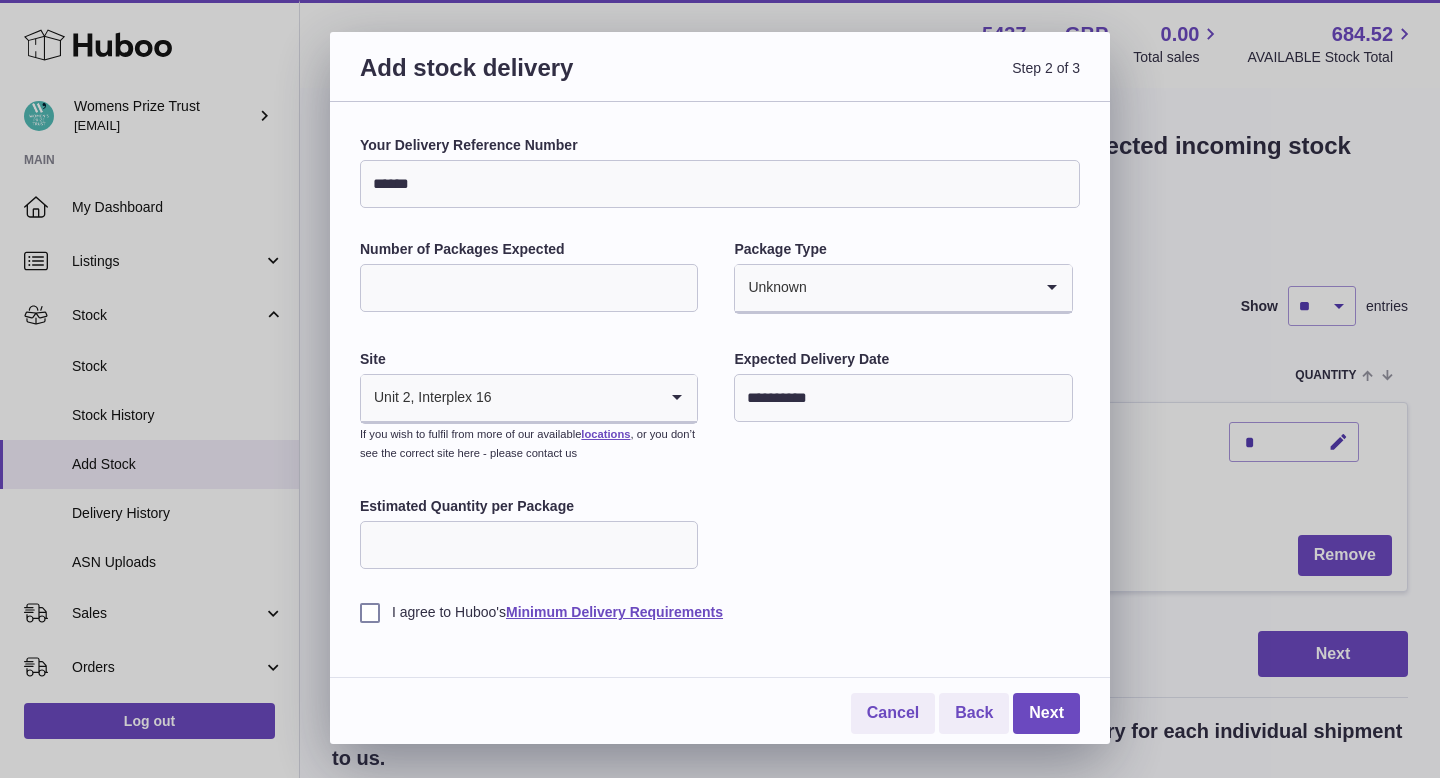click on "Estimated Quantity per Package" at bounding box center (529, 545) 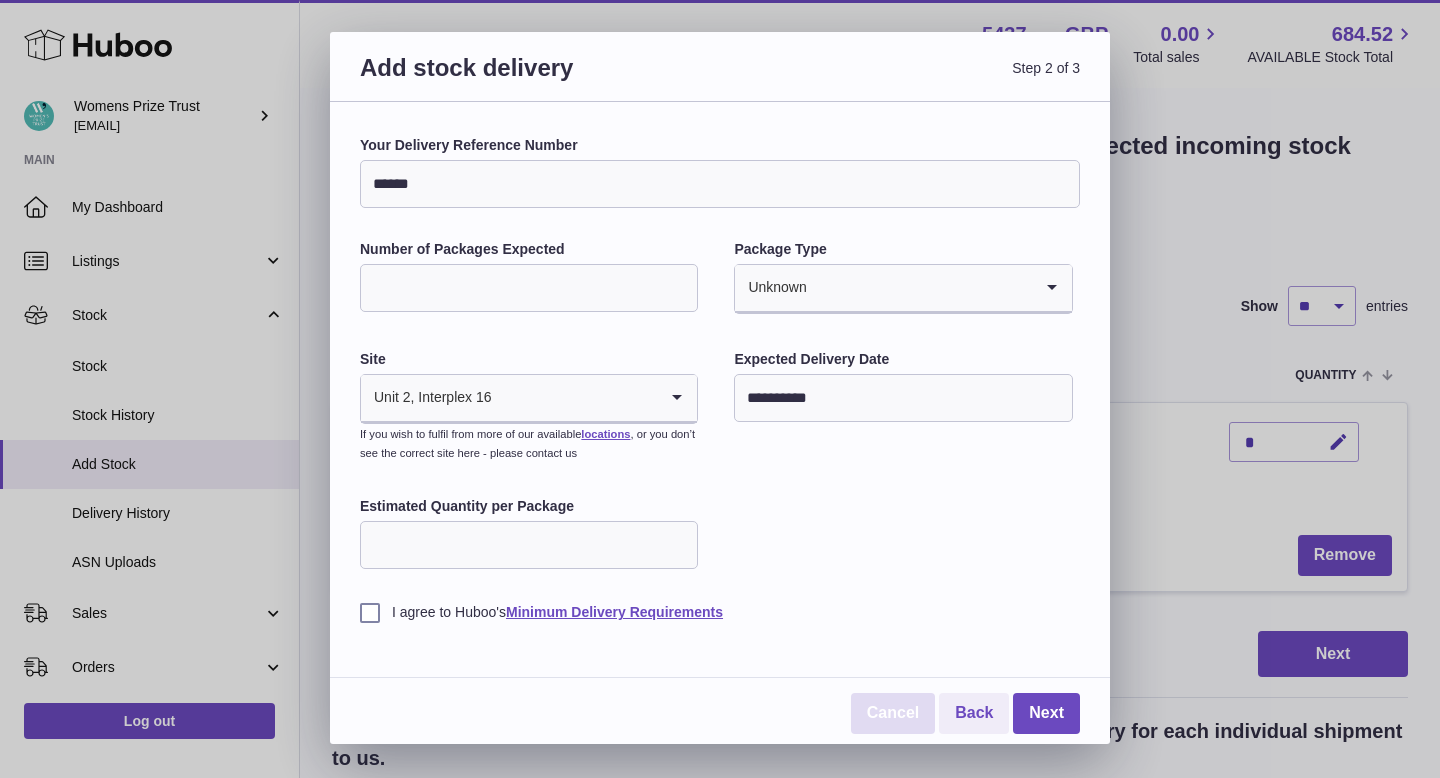 click on "Cancel" at bounding box center [893, 713] 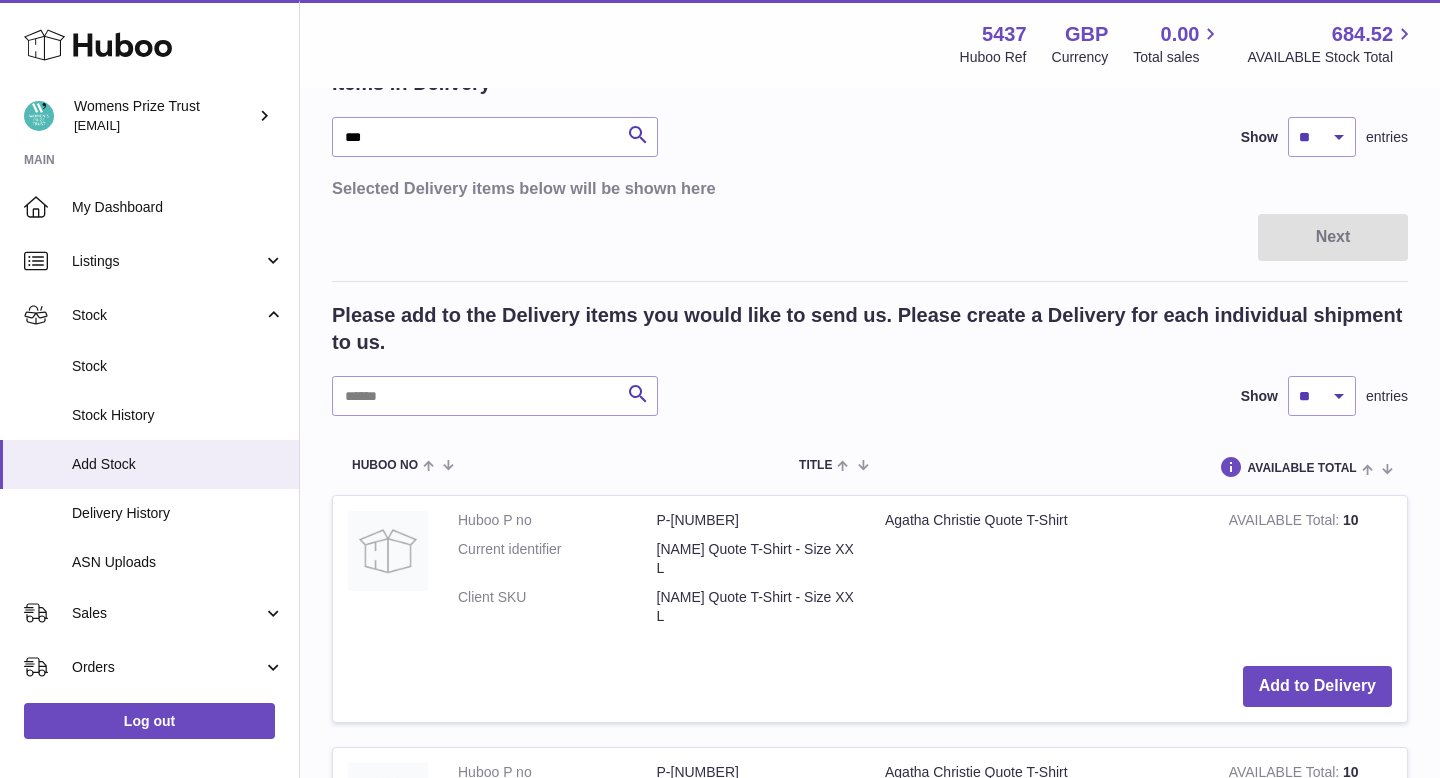 scroll, scrollTop: 446, scrollLeft: 0, axis: vertical 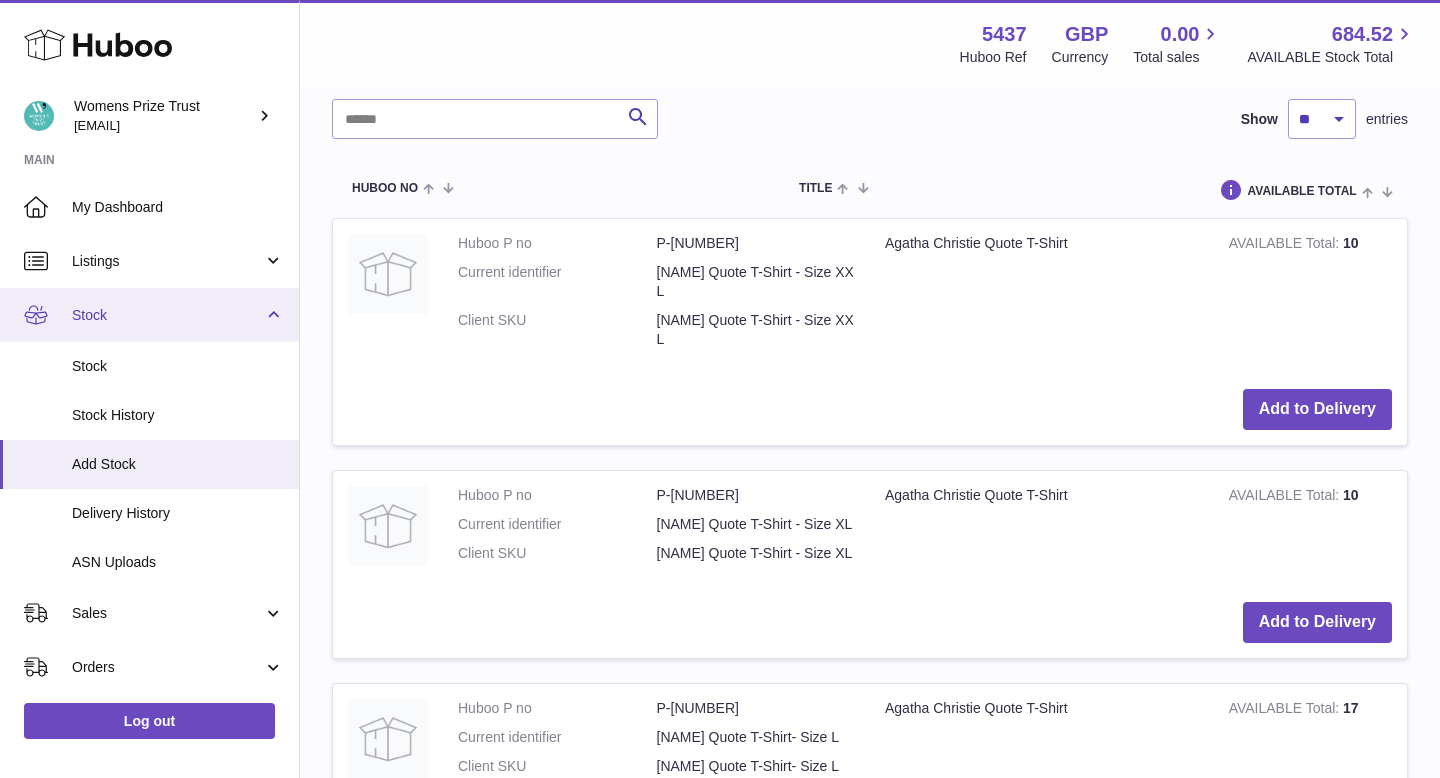 click on "Stock" at bounding box center (167, 315) 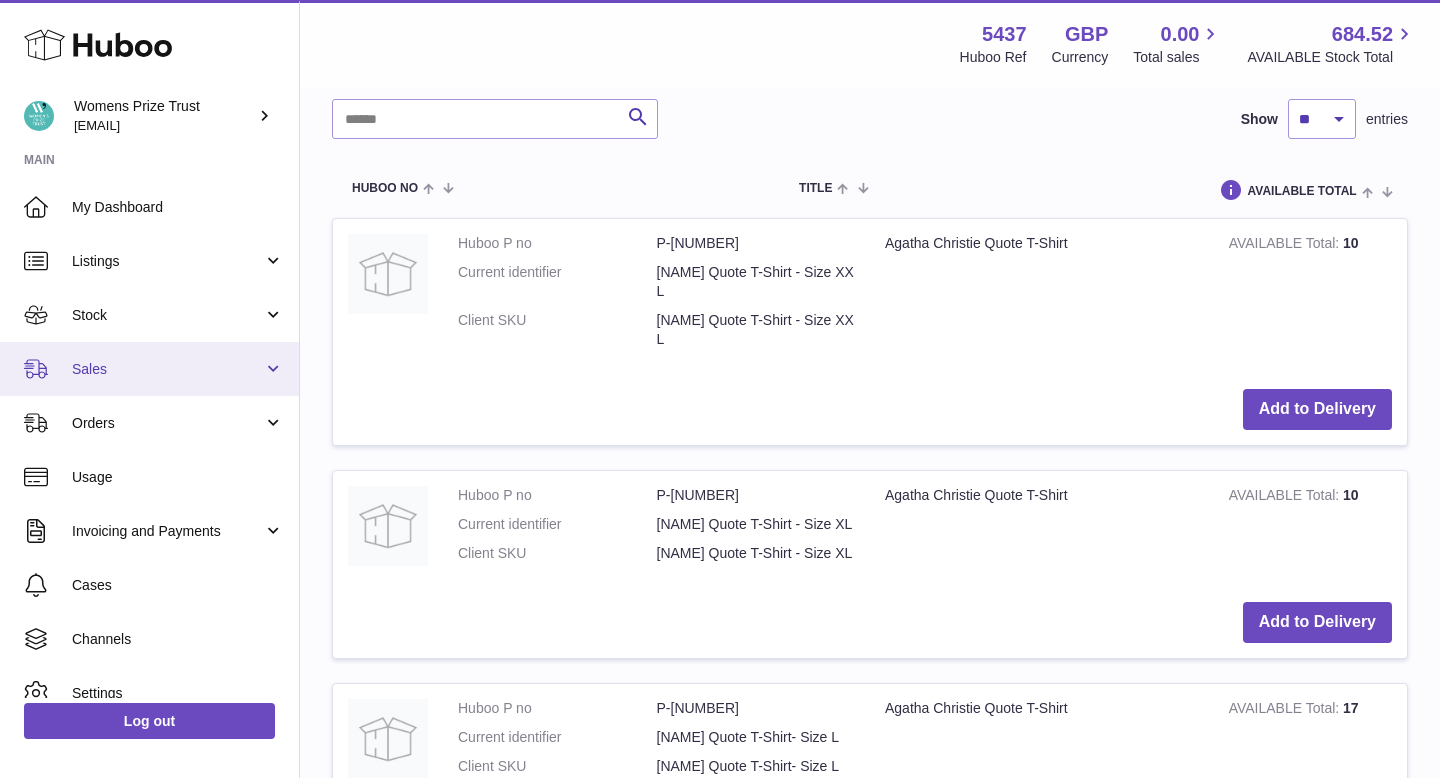 click on "Sales" at bounding box center (167, 369) 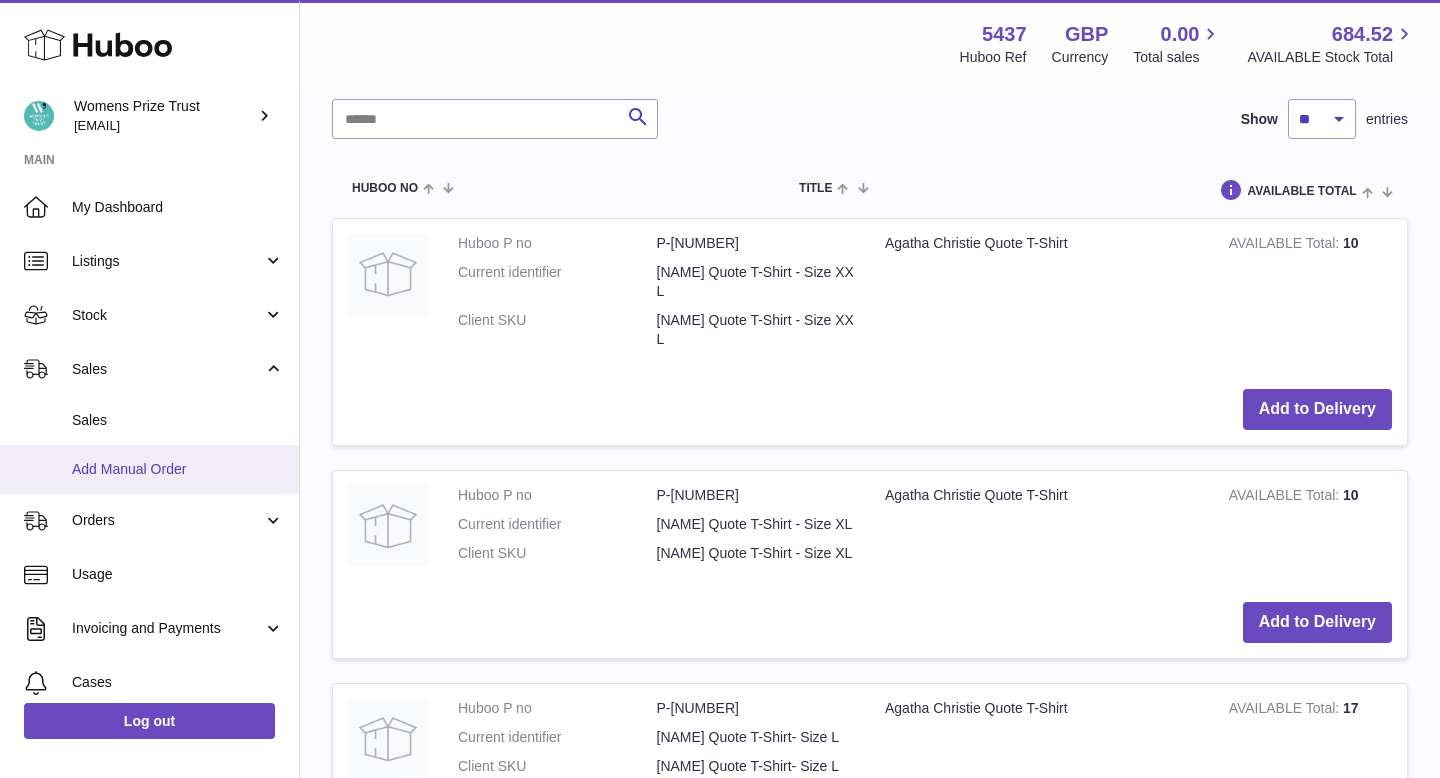 click on "Add Manual Order" at bounding box center (178, 469) 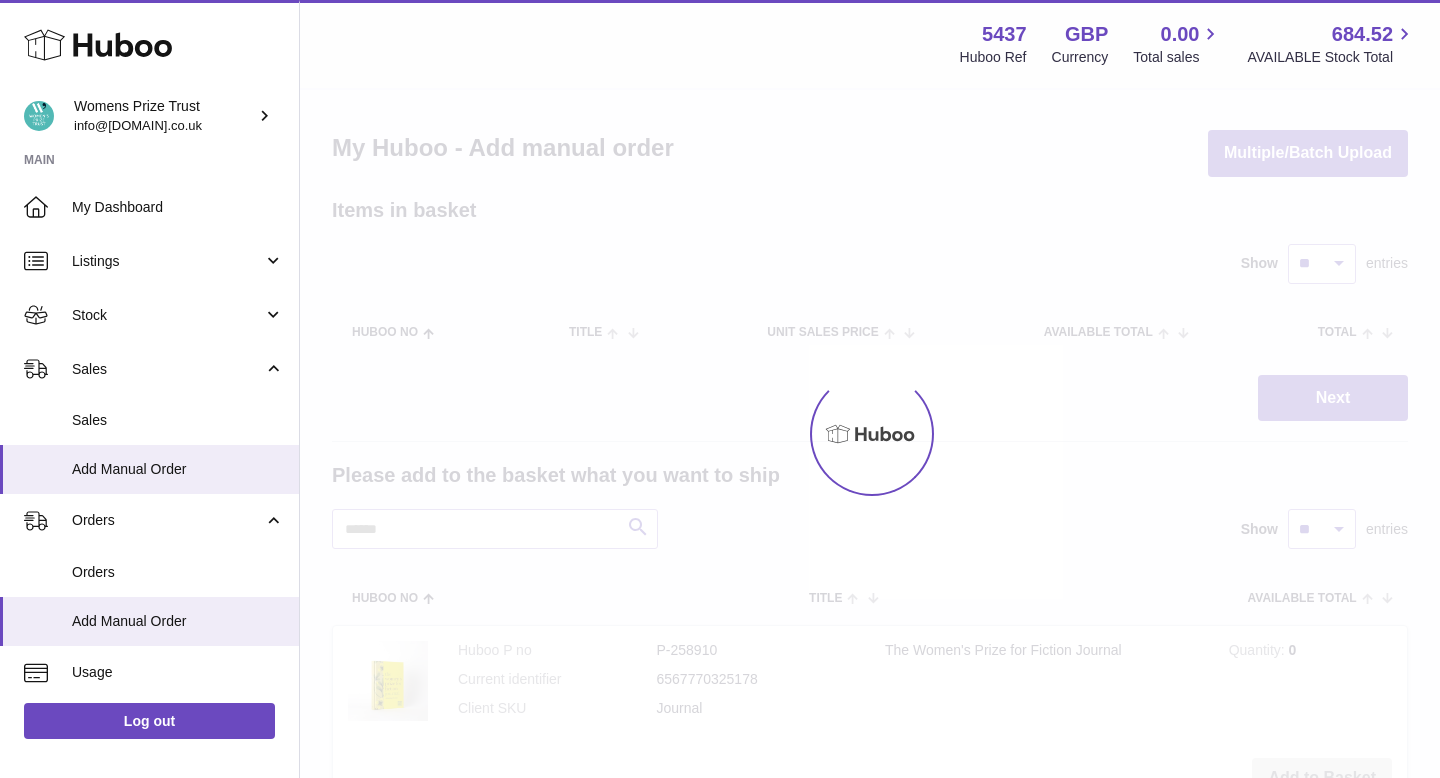 scroll, scrollTop: 0, scrollLeft: 0, axis: both 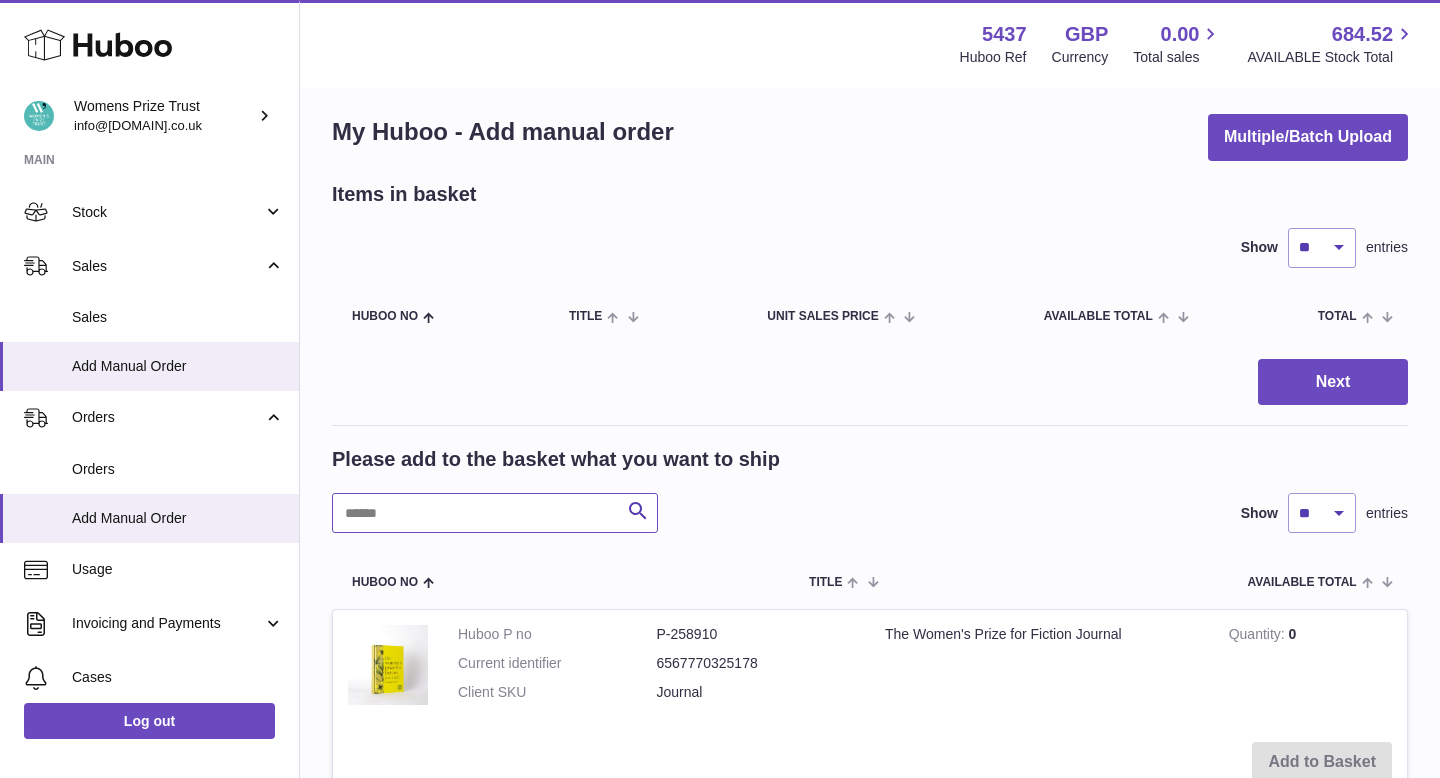 click at bounding box center (495, 513) 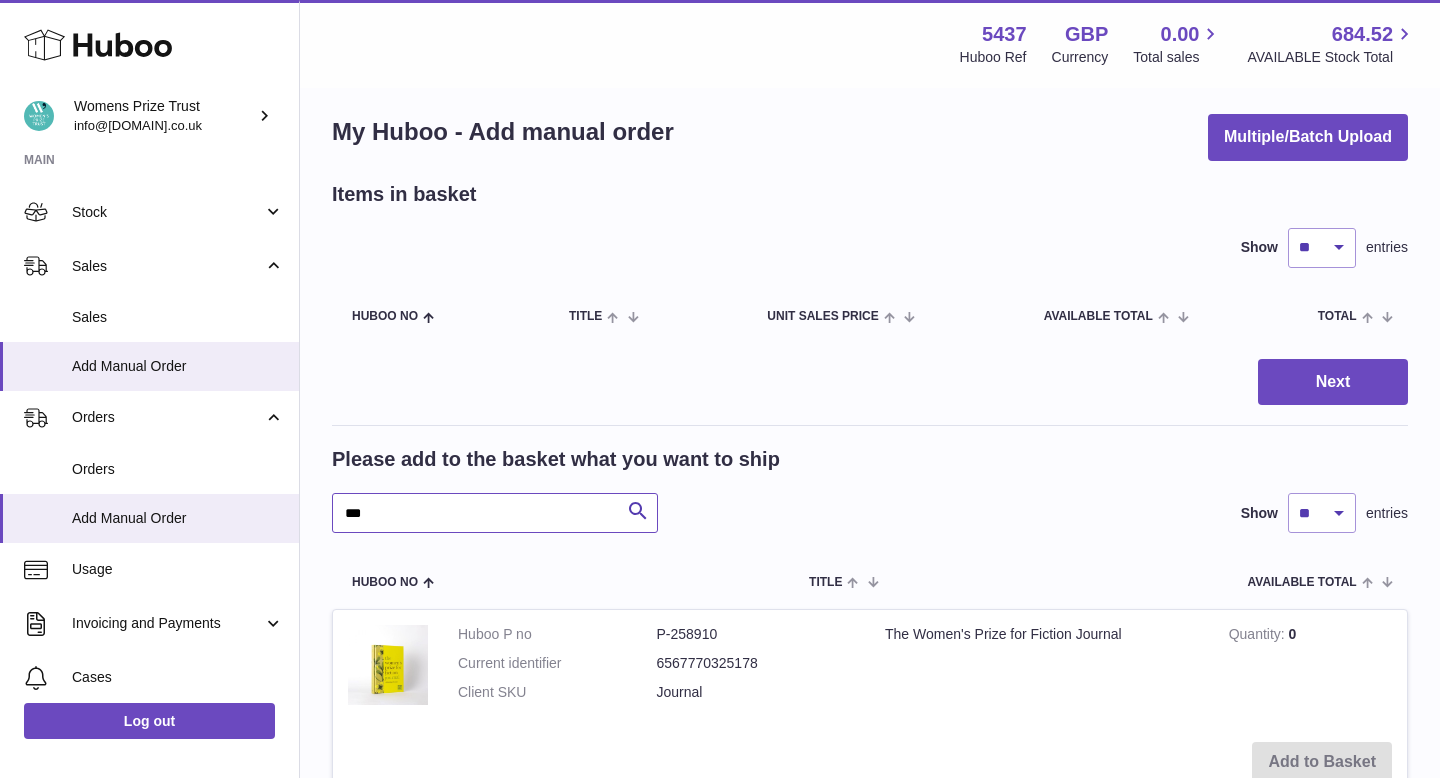type on "***" 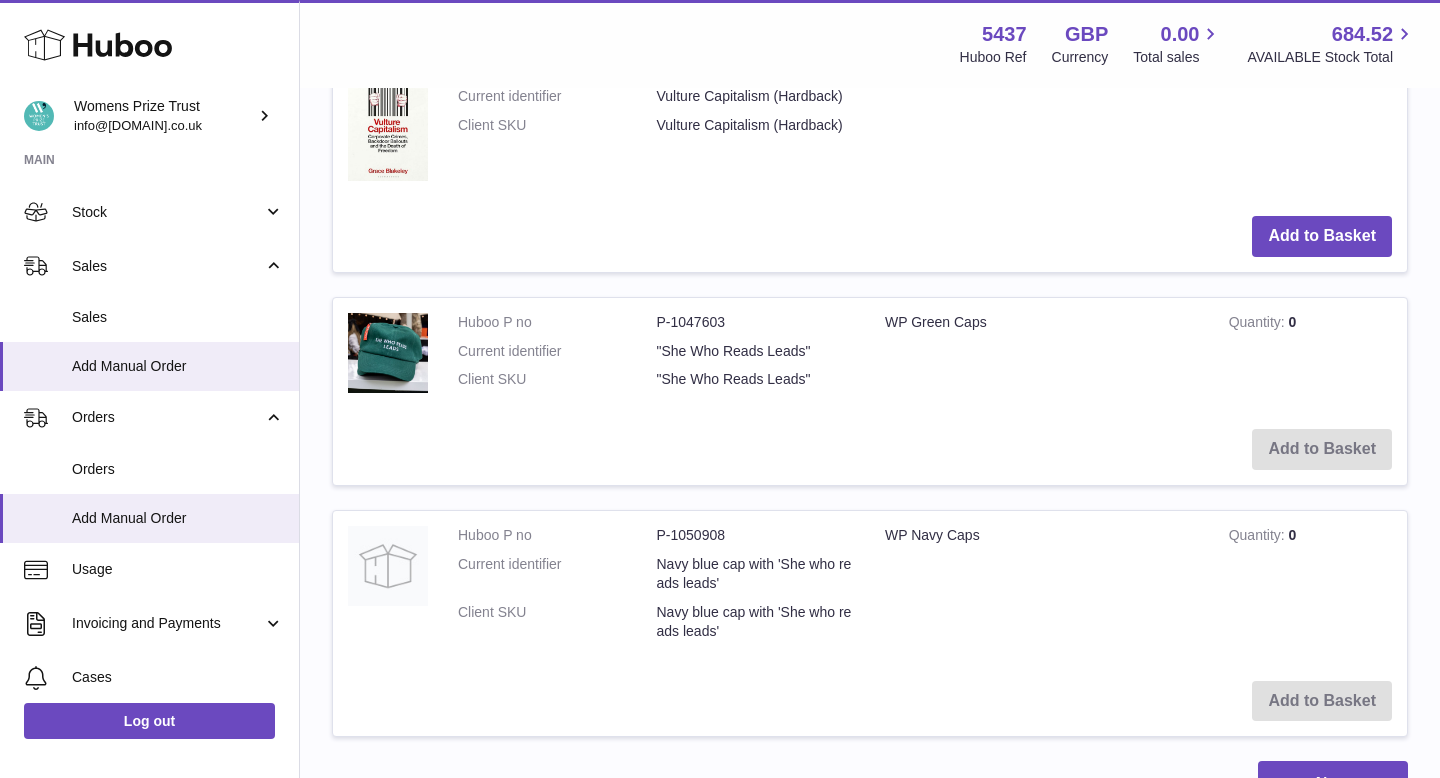 scroll, scrollTop: 551, scrollLeft: 0, axis: vertical 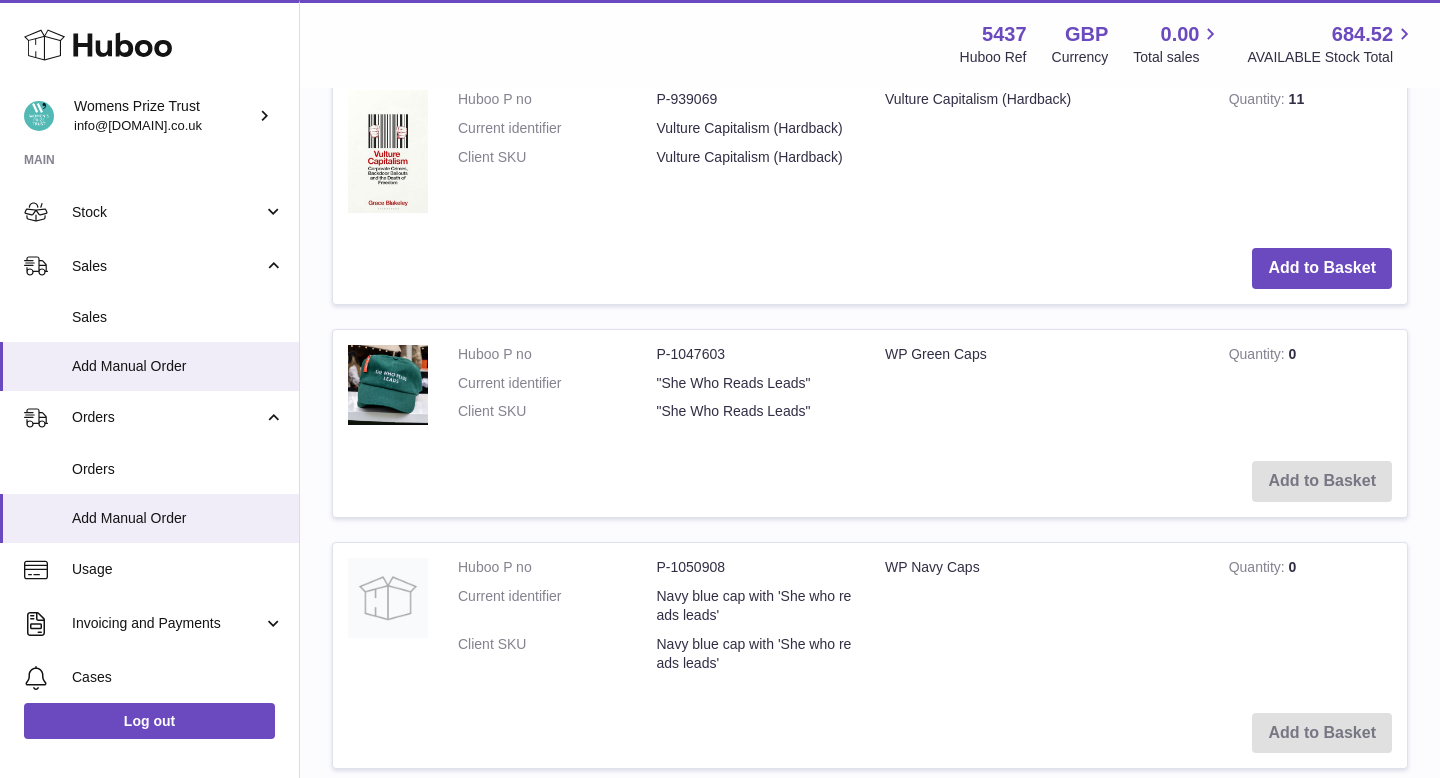 click on "Add to Basket" at bounding box center (870, 481) 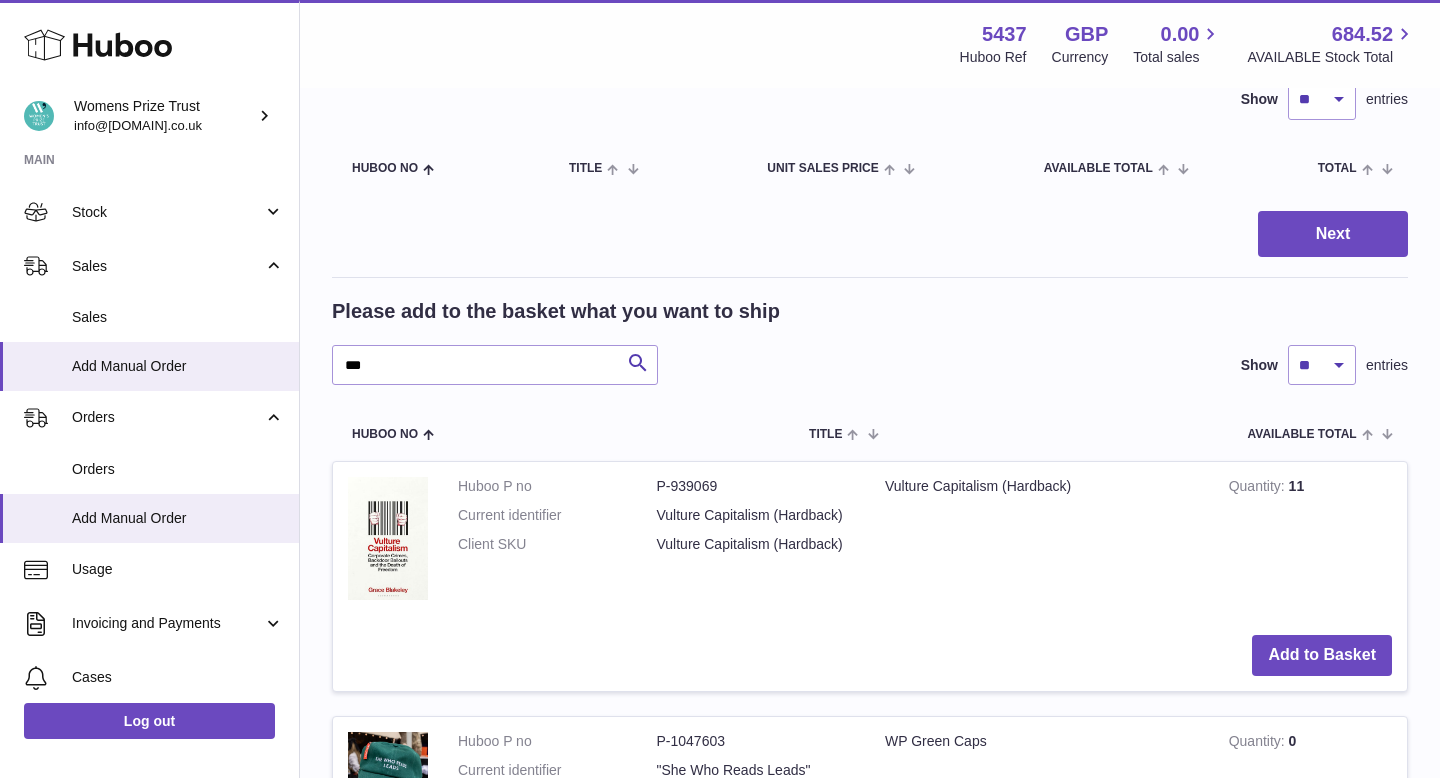scroll, scrollTop: 158, scrollLeft: 0, axis: vertical 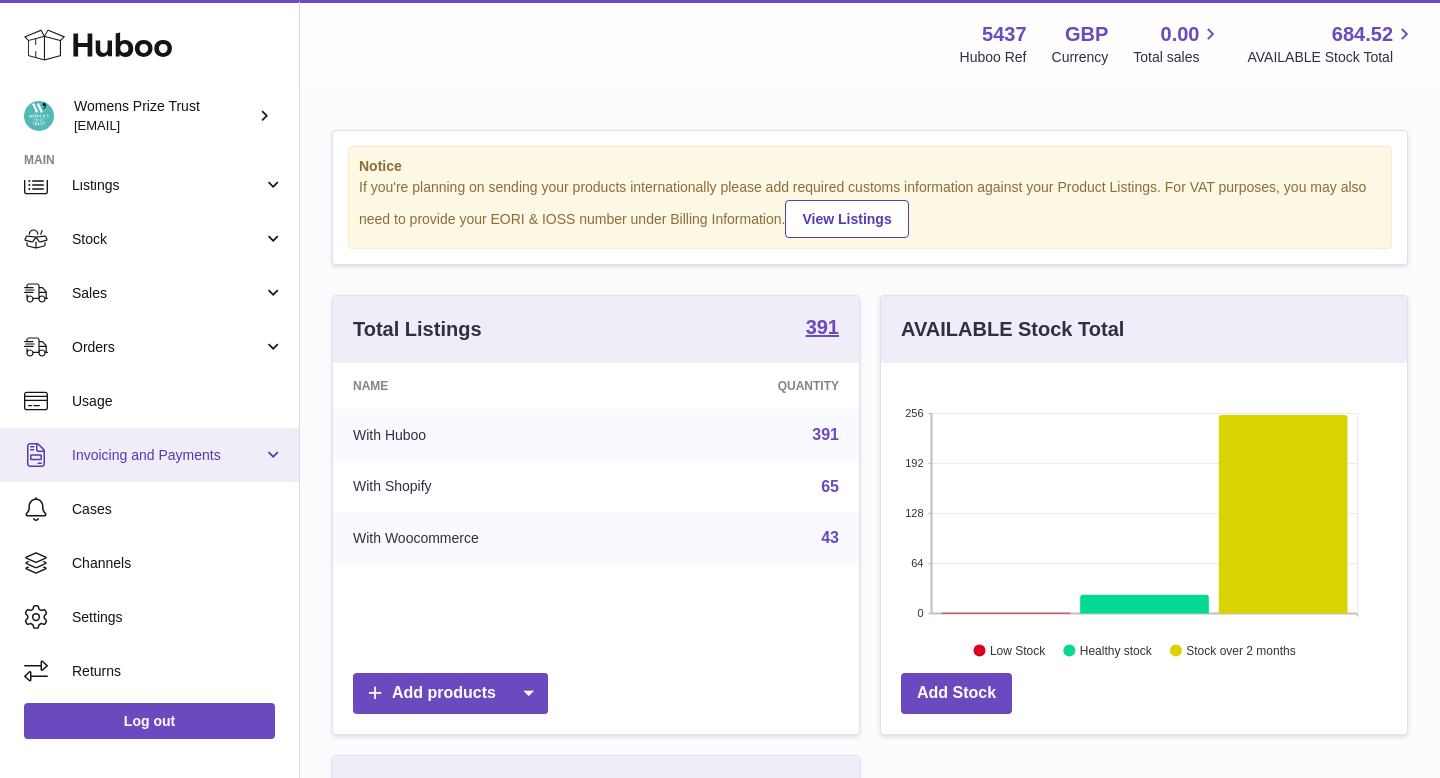 click on "Invoicing and Payments" at bounding box center [167, 455] 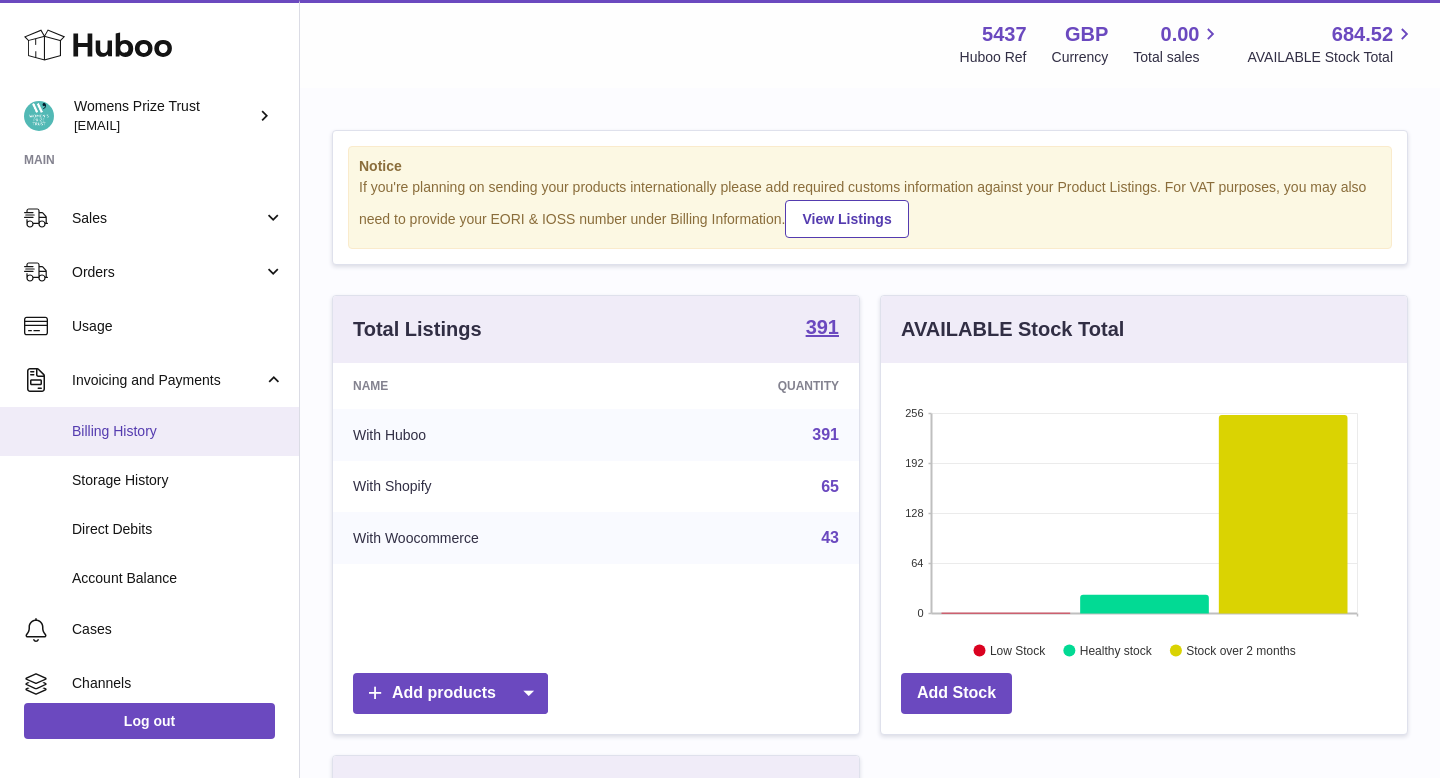 scroll, scrollTop: 197, scrollLeft: 0, axis: vertical 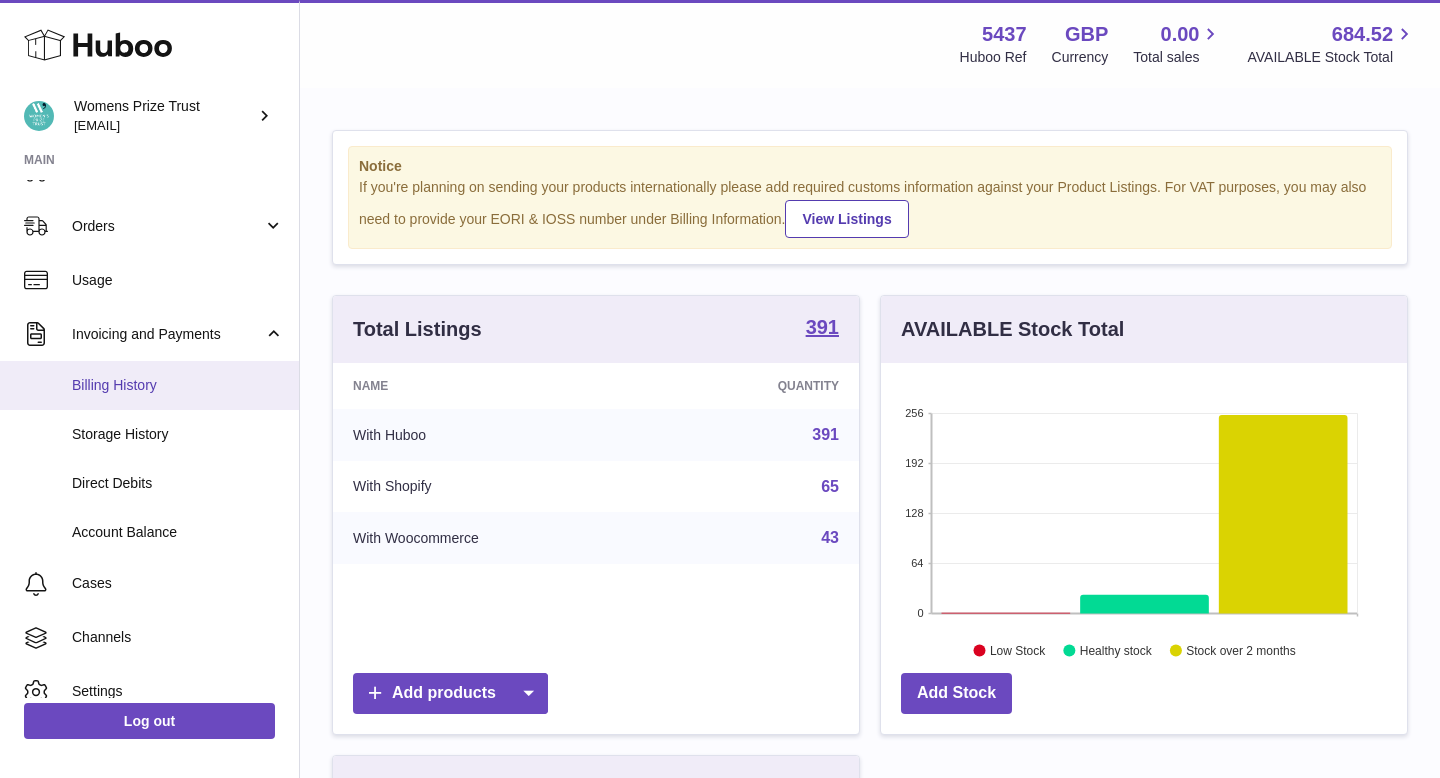 click on "Billing History" at bounding box center [178, 385] 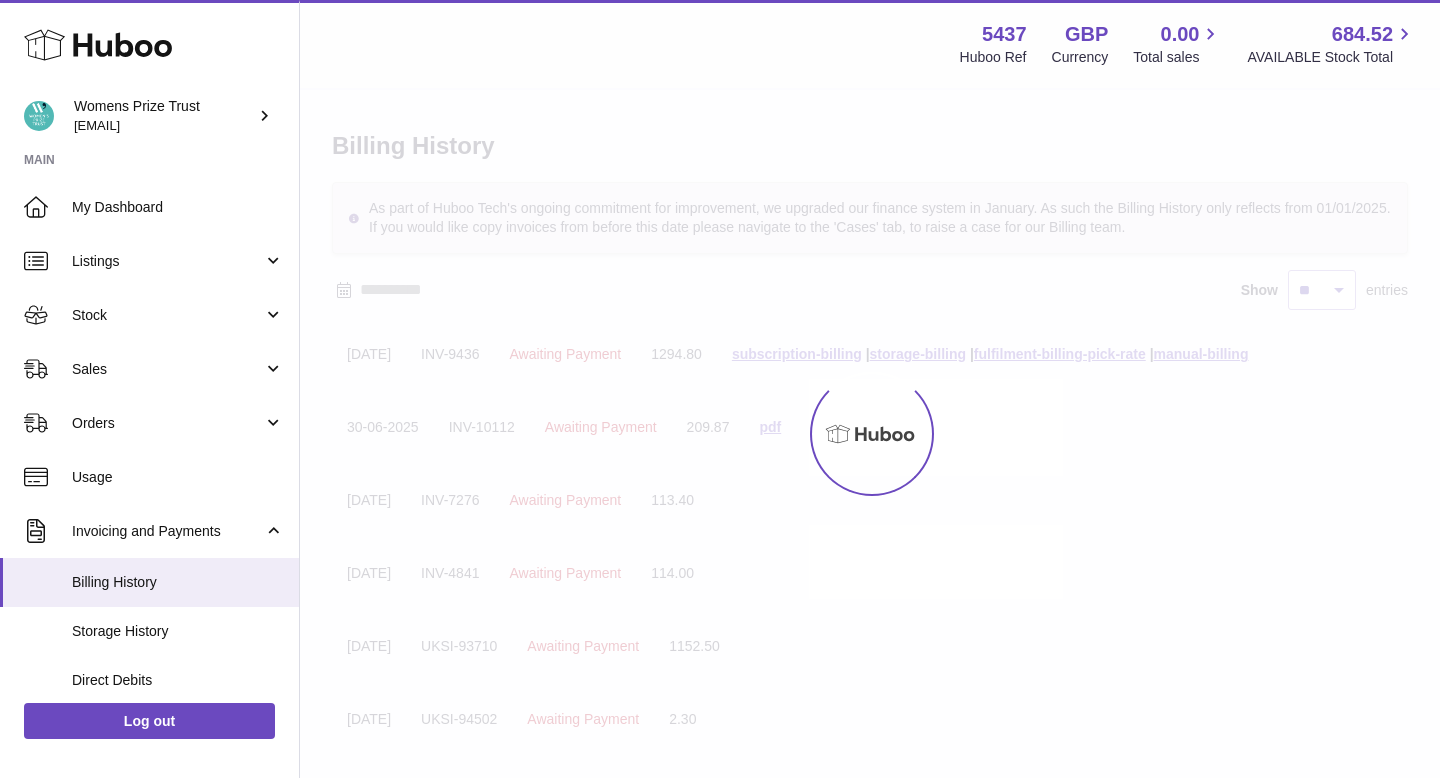 scroll, scrollTop: 0, scrollLeft: 0, axis: both 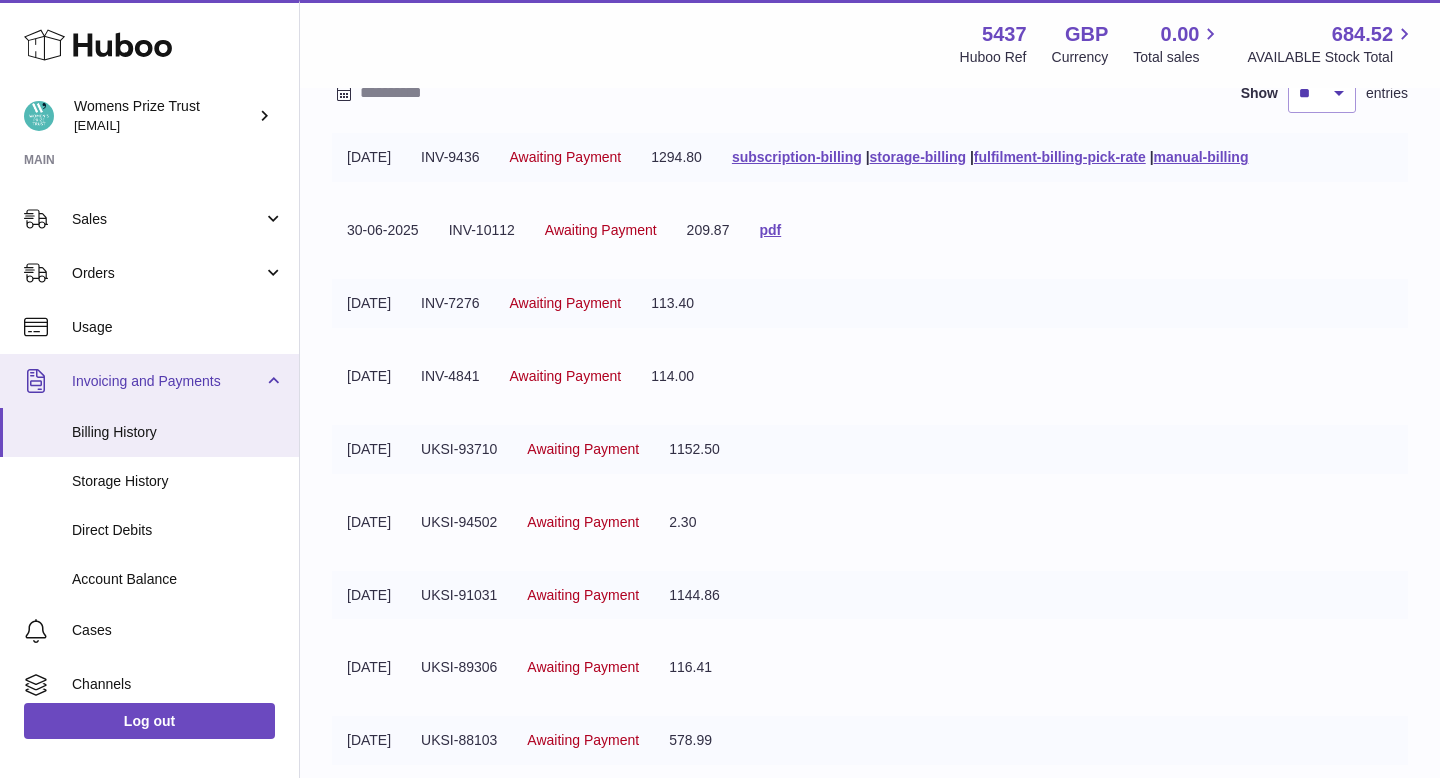 click on "Invoicing and Payments" at bounding box center [149, 381] 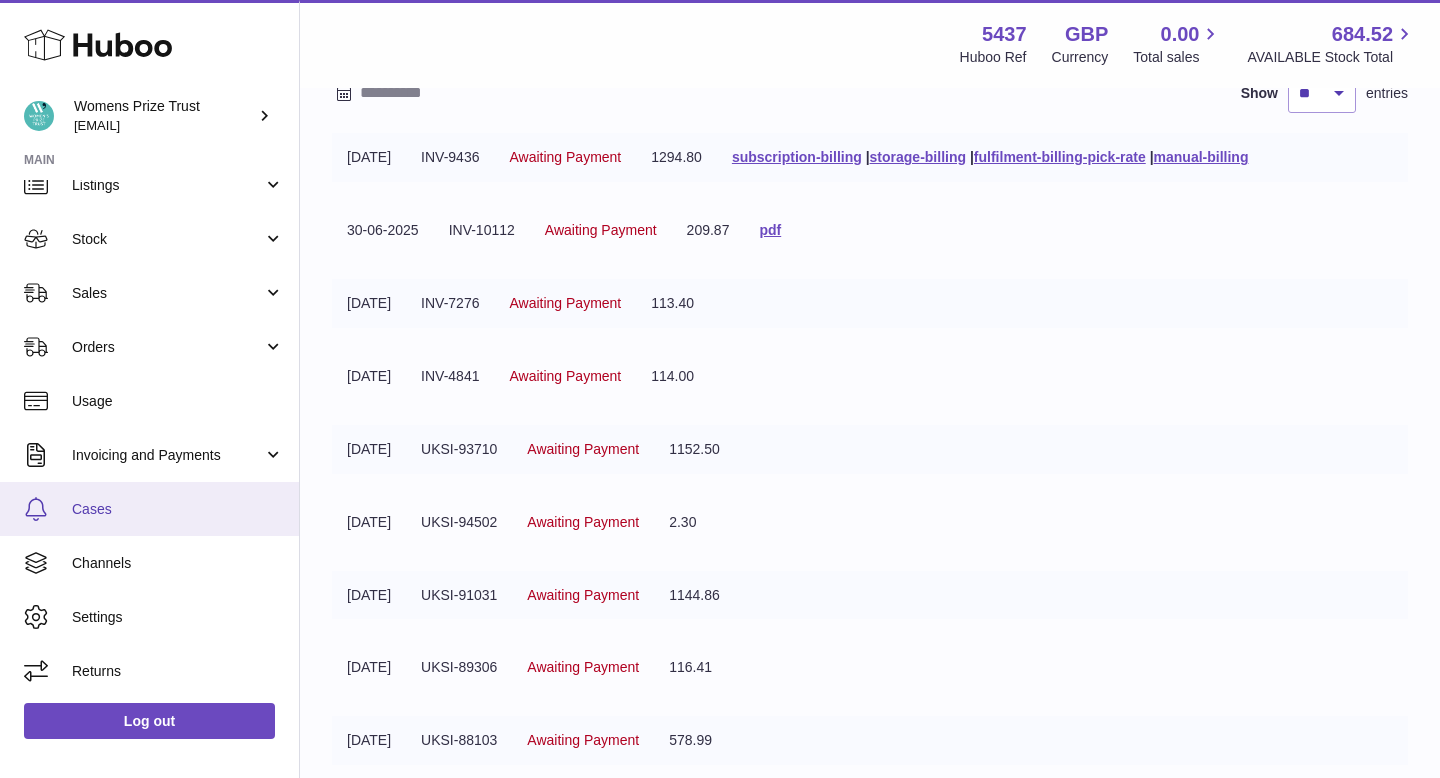 scroll, scrollTop: 76, scrollLeft: 0, axis: vertical 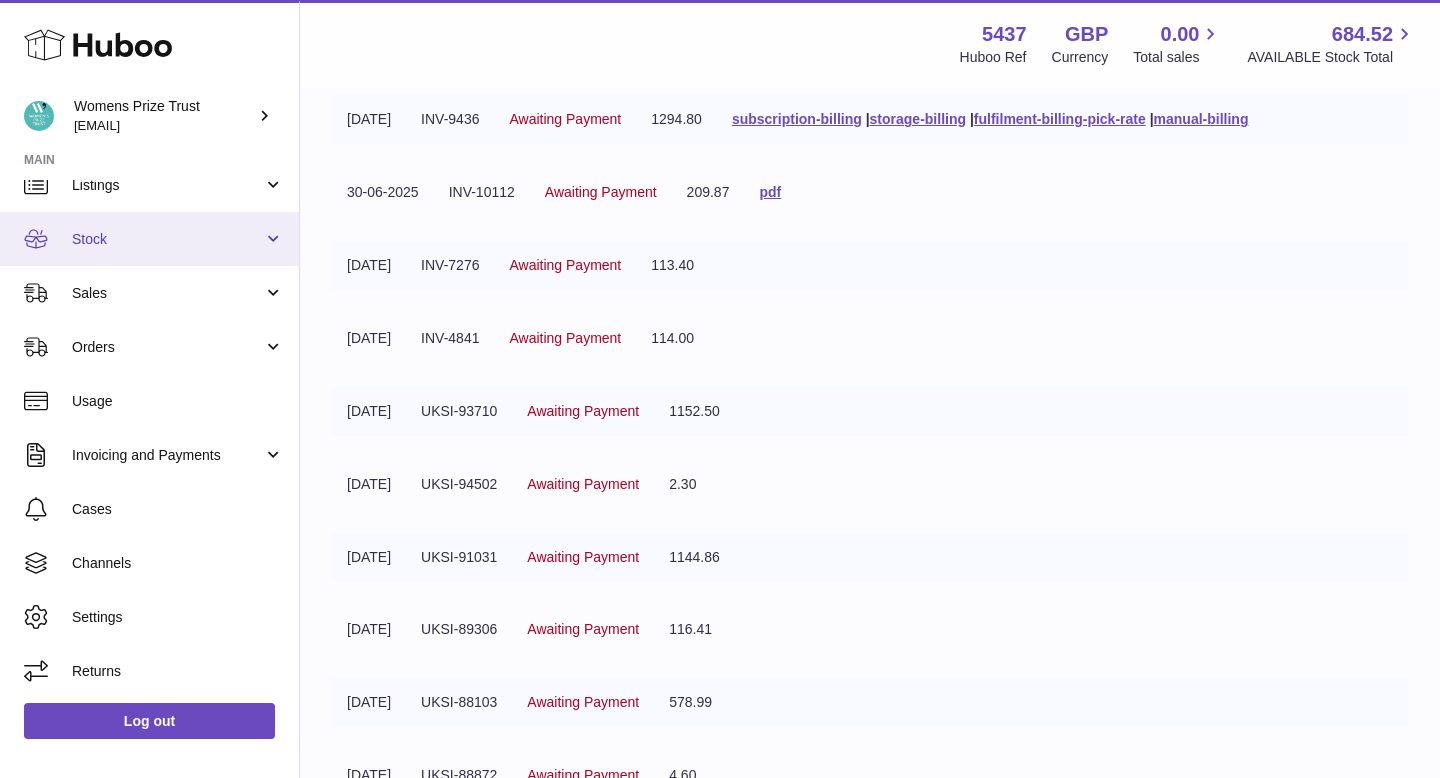 click on "Stock" at bounding box center (167, 239) 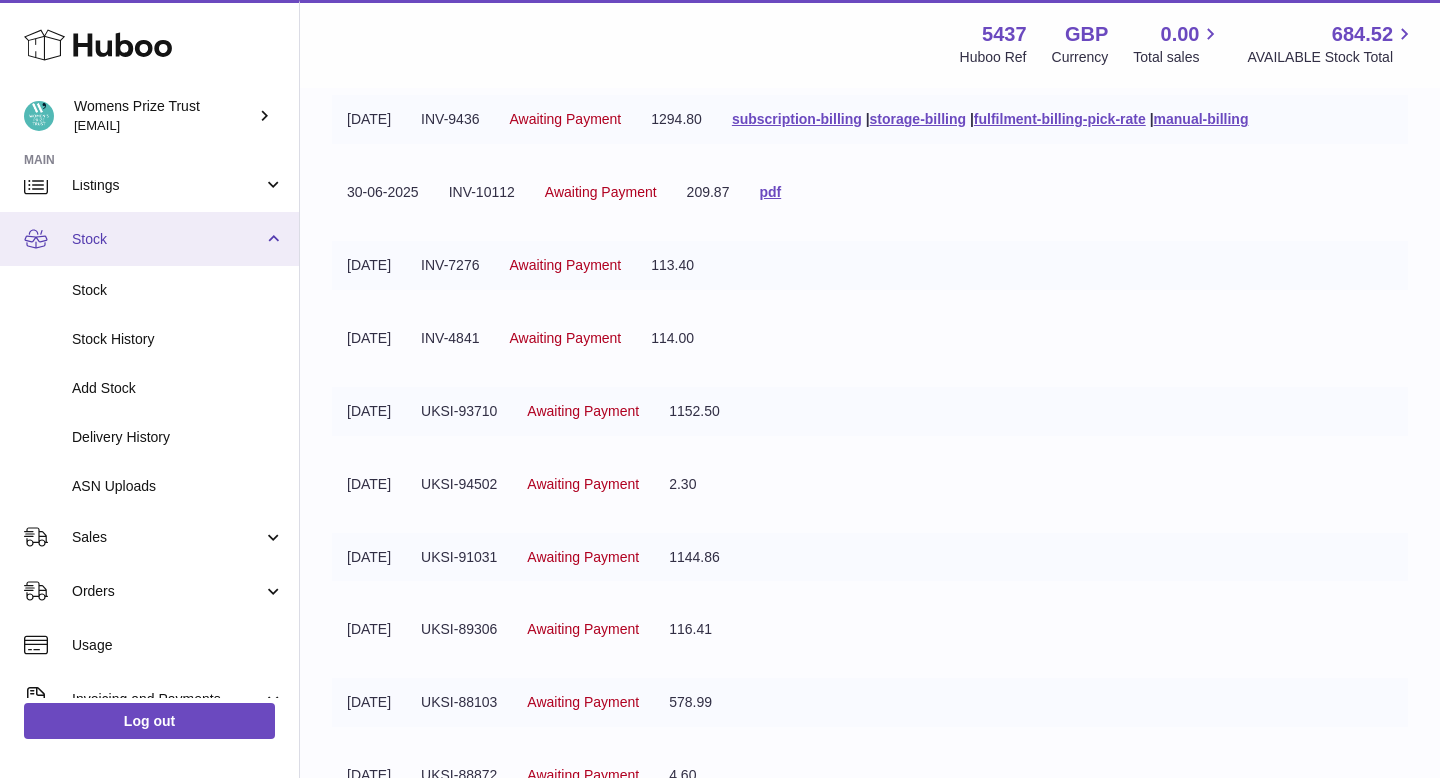 click on "Stock" at bounding box center (167, 239) 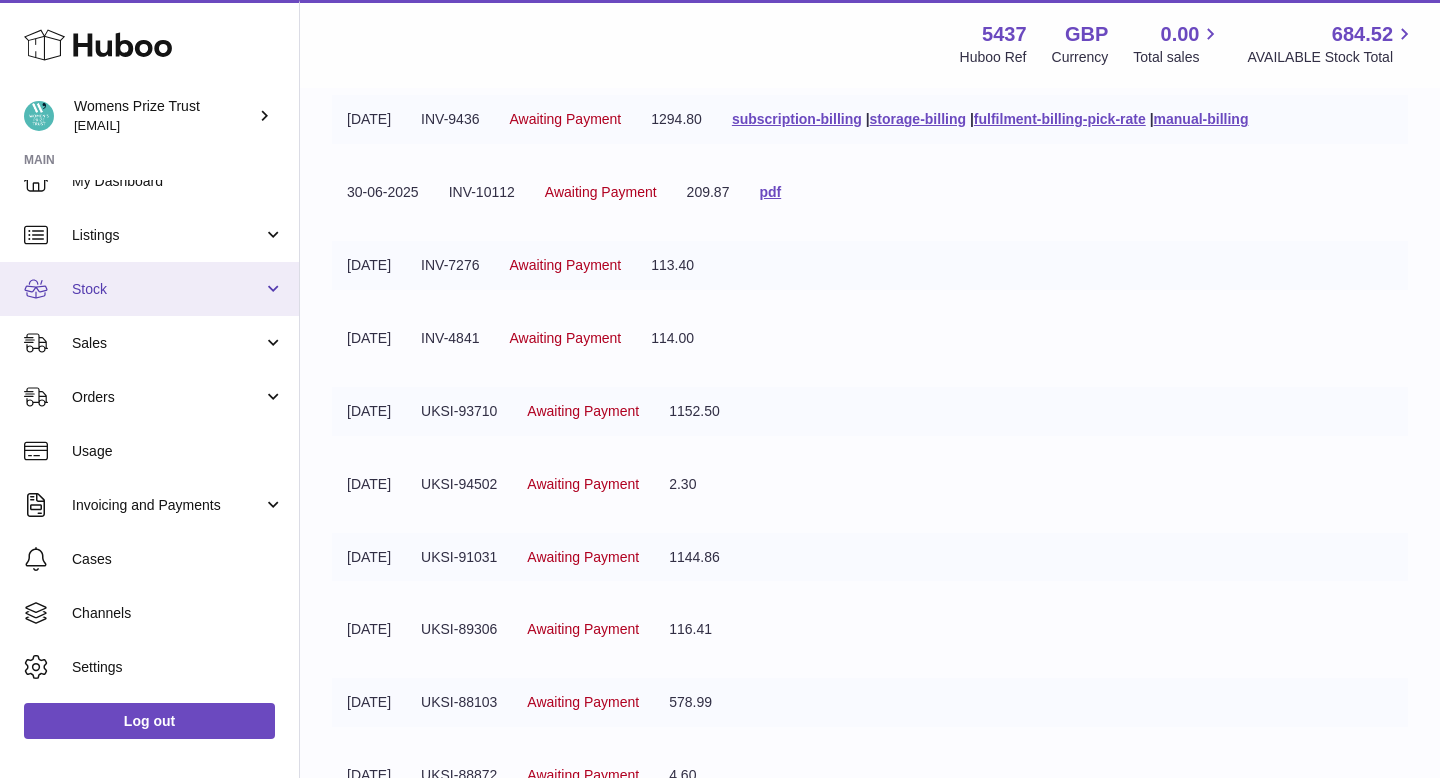 scroll, scrollTop: 22, scrollLeft: 0, axis: vertical 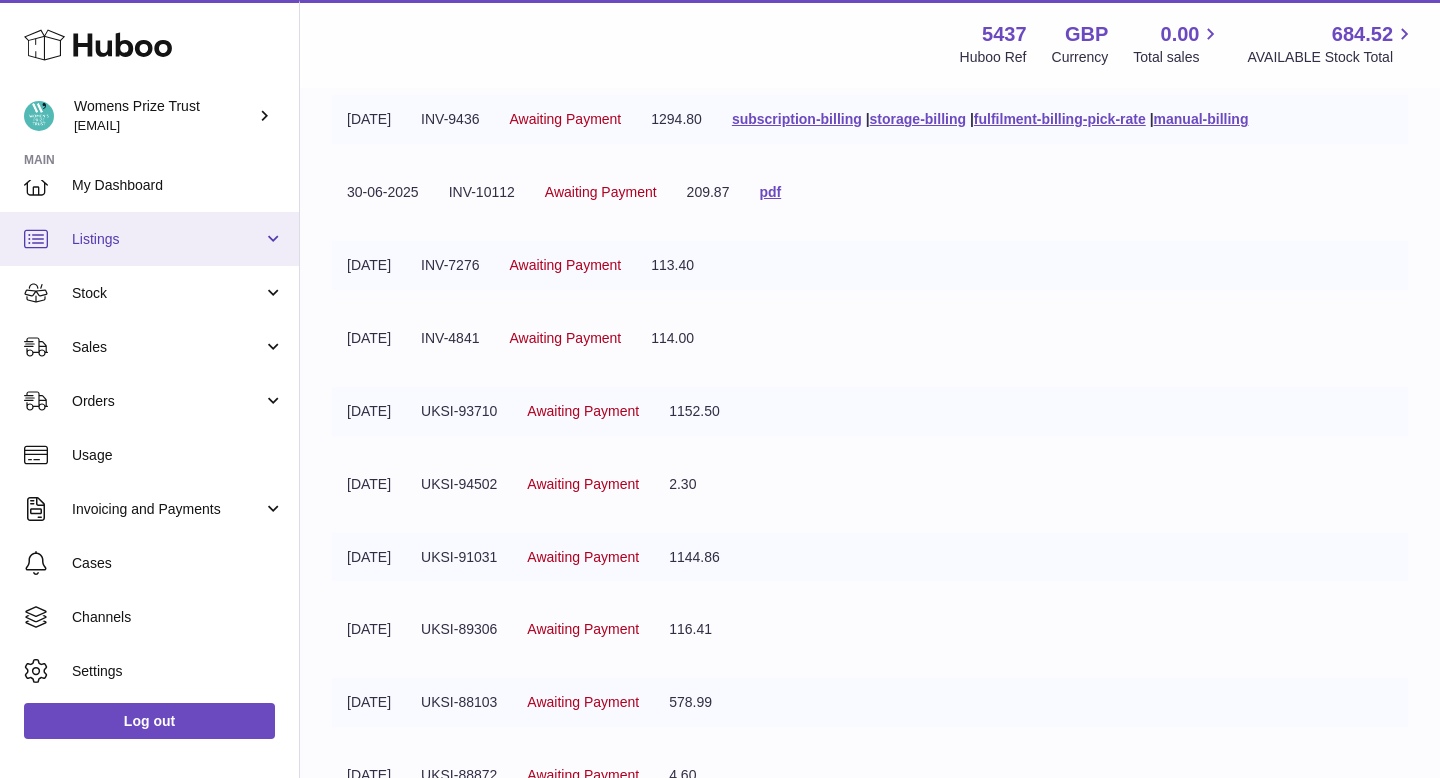 click on "Listings" at bounding box center [149, 239] 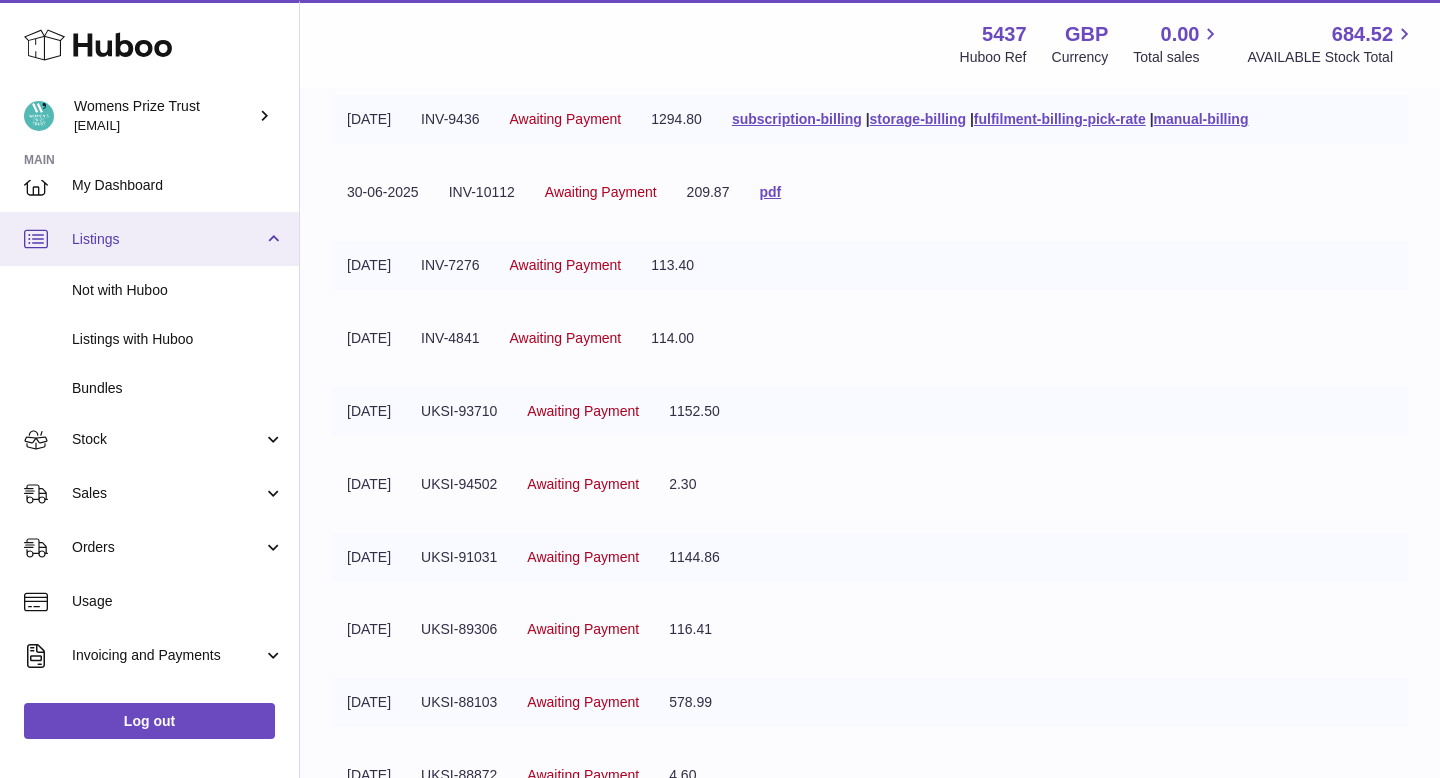 click on "Listings" at bounding box center (149, 239) 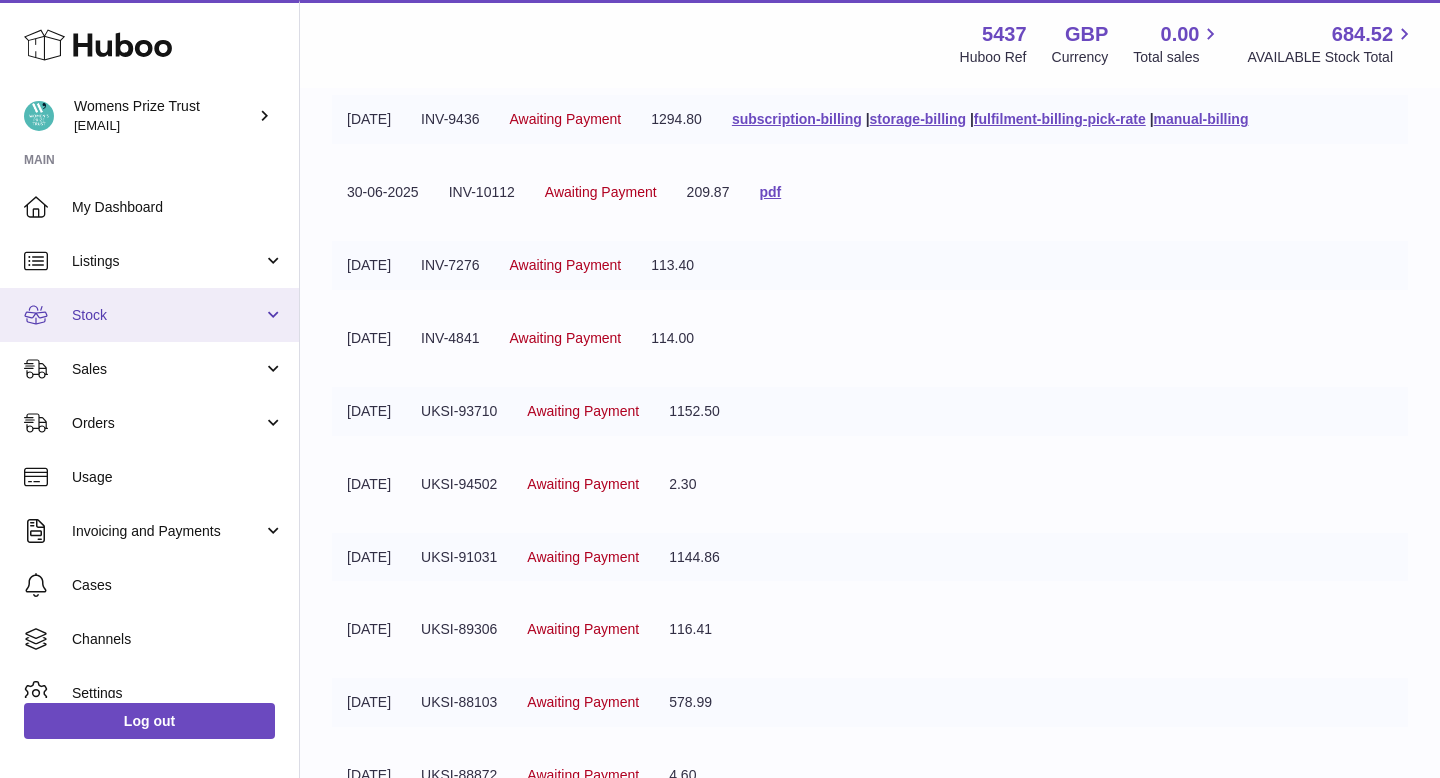 scroll, scrollTop: 76, scrollLeft: 0, axis: vertical 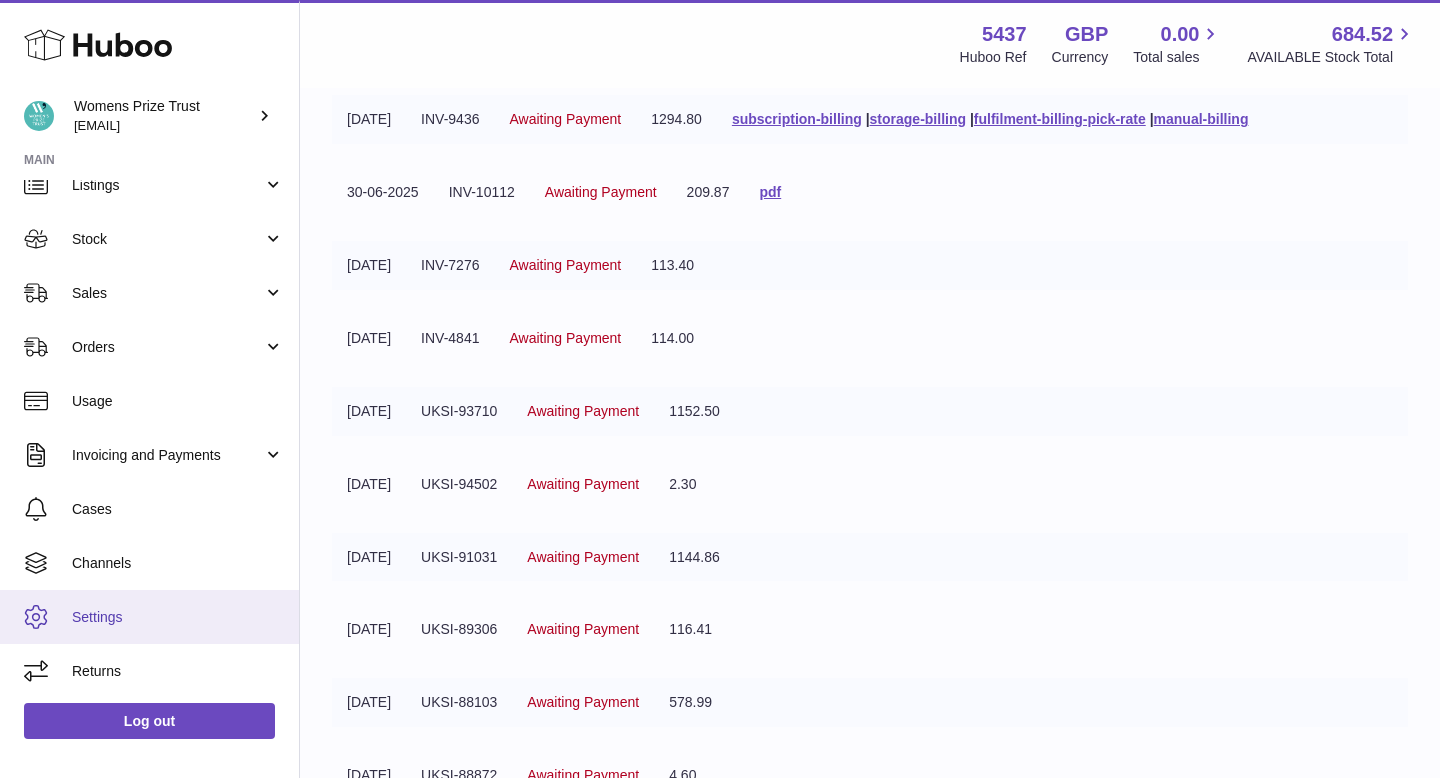 click on "Settings" at bounding box center (149, 617) 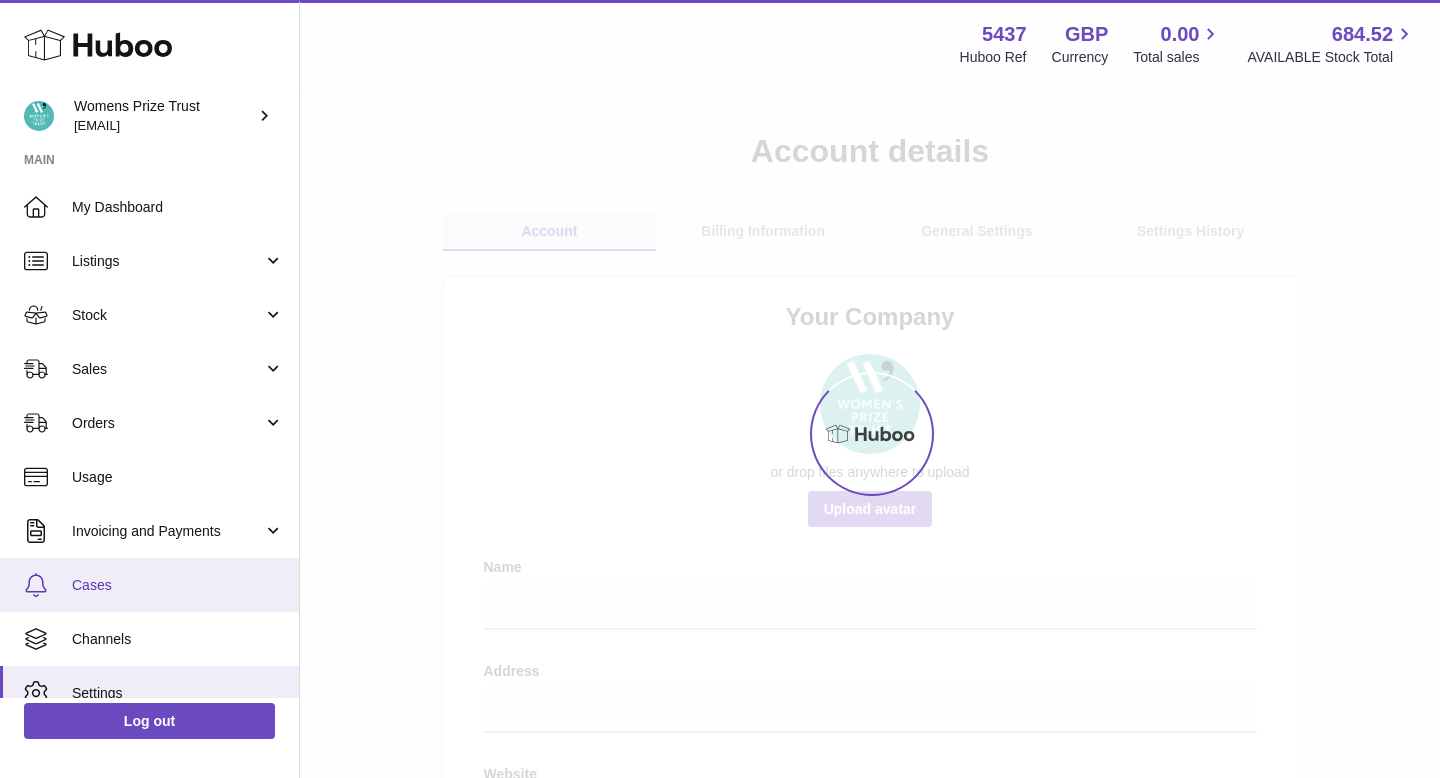 scroll, scrollTop: 0, scrollLeft: 0, axis: both 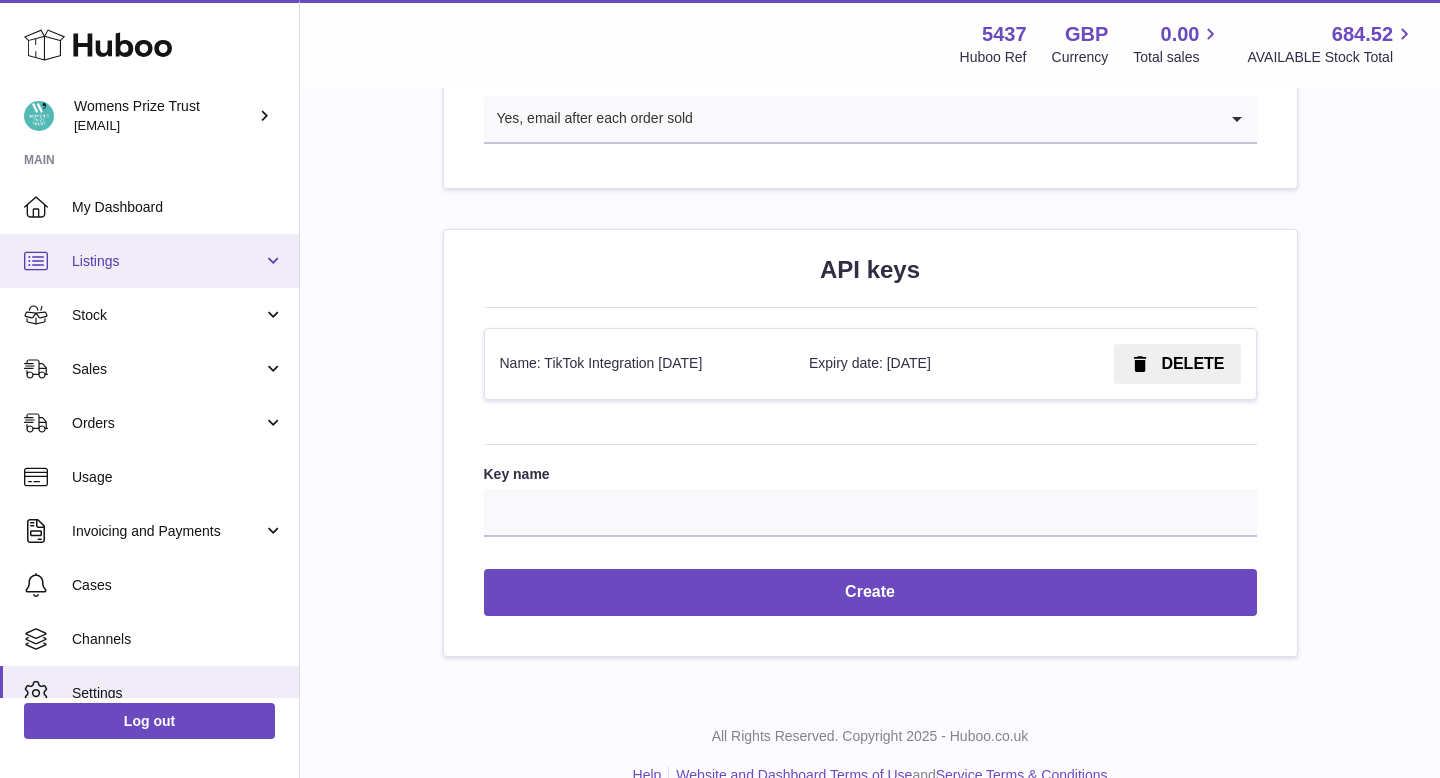 click on "Listings" at bounding box center (149, 261) 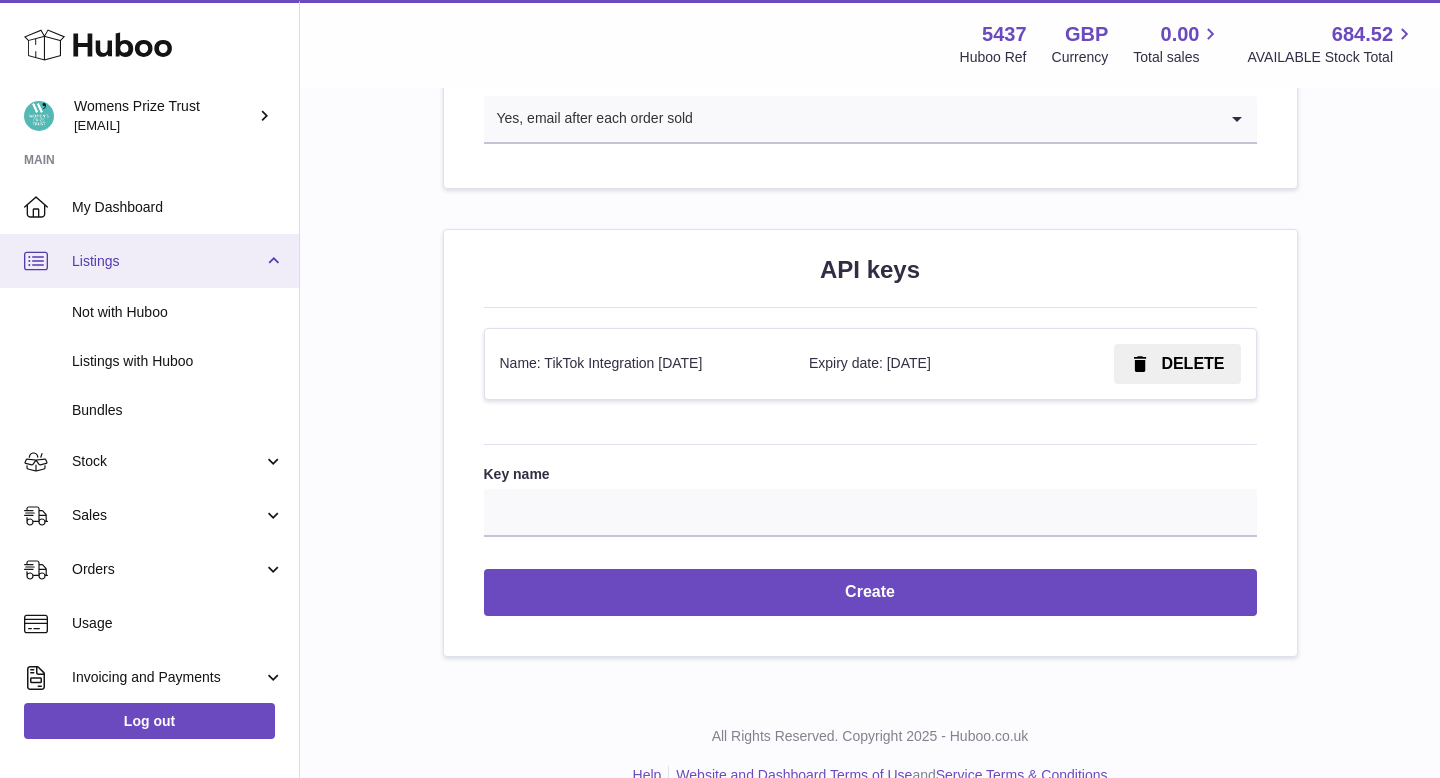 click on "Listings" at bounding box center [167, 261] 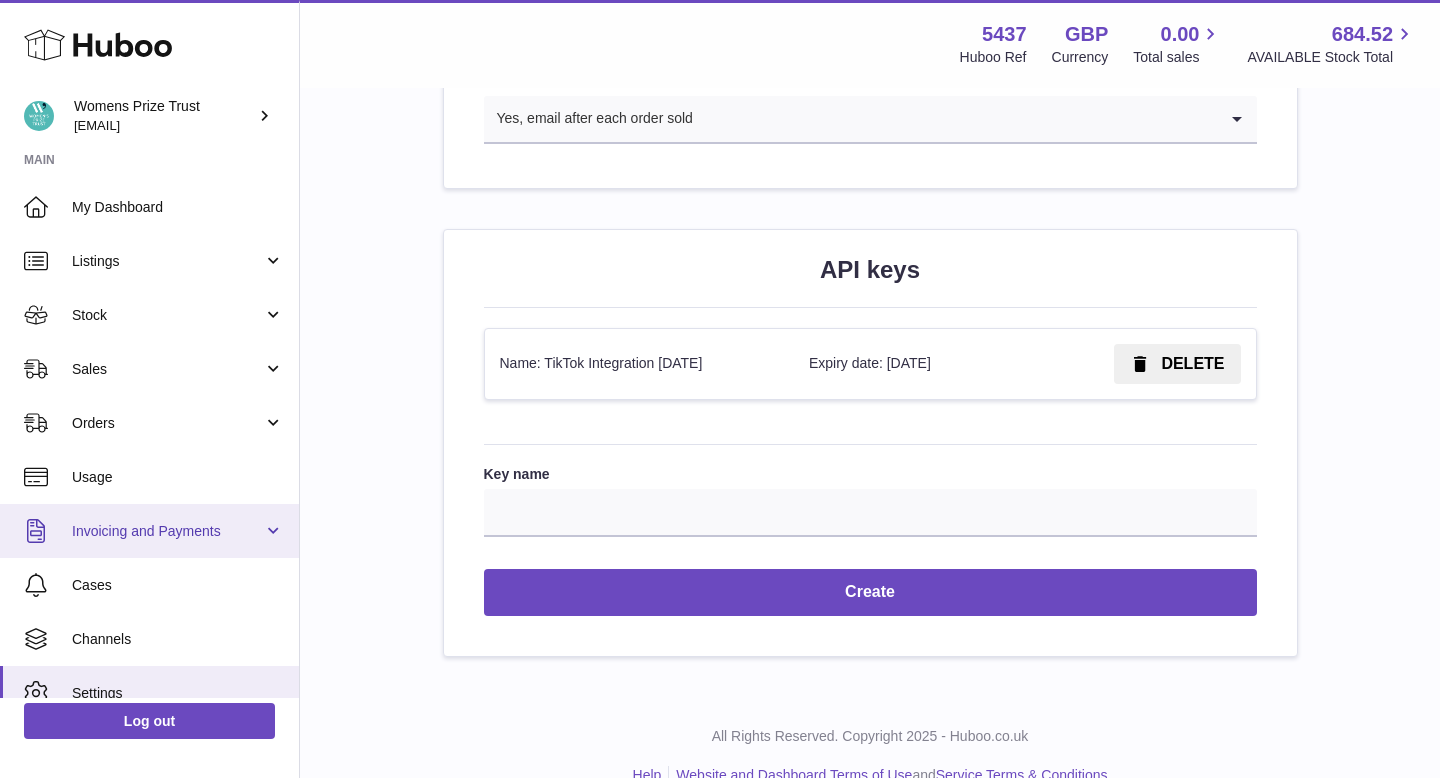 scroll, scrollTop: 76, scrollLeft: 0, axis: vertical 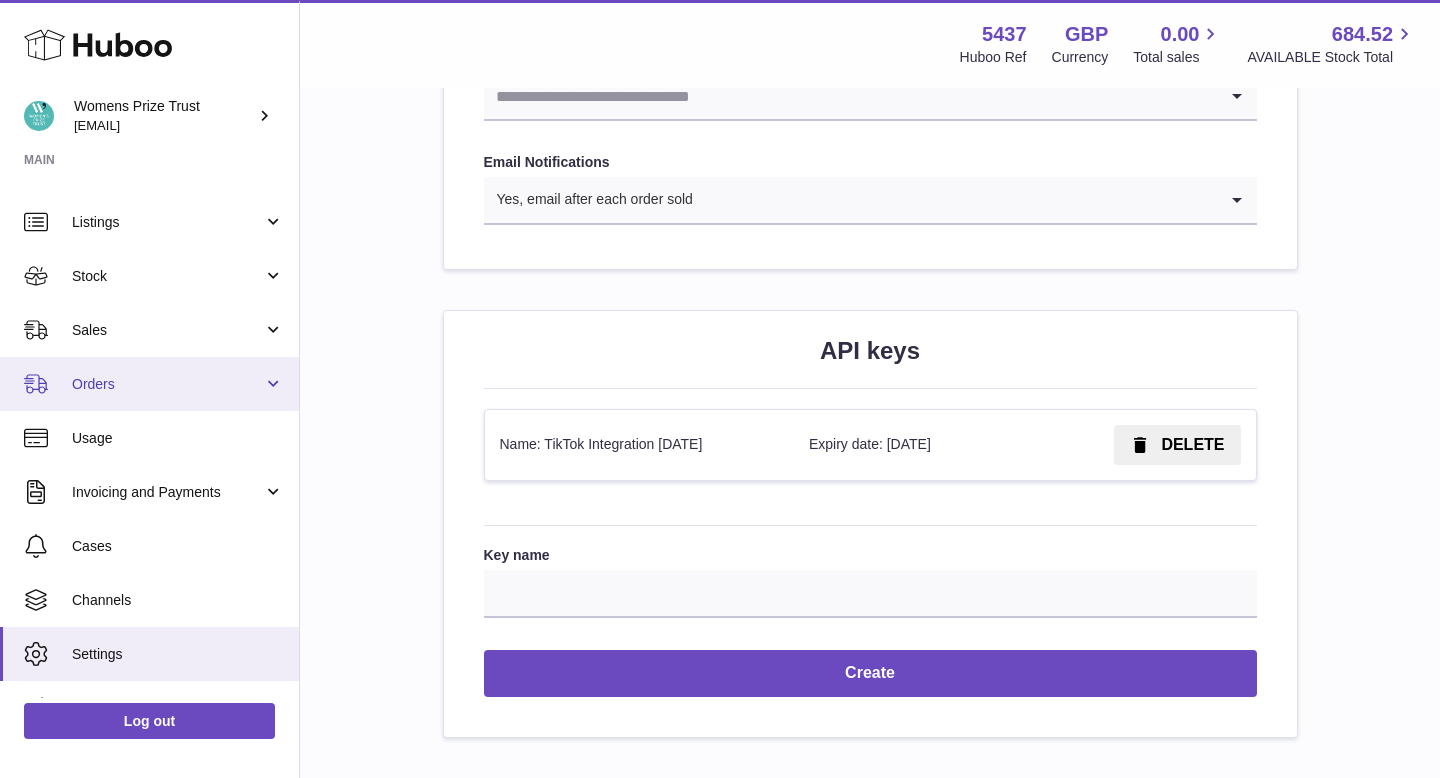 click on "Orders" at bounding box center [149, 384] 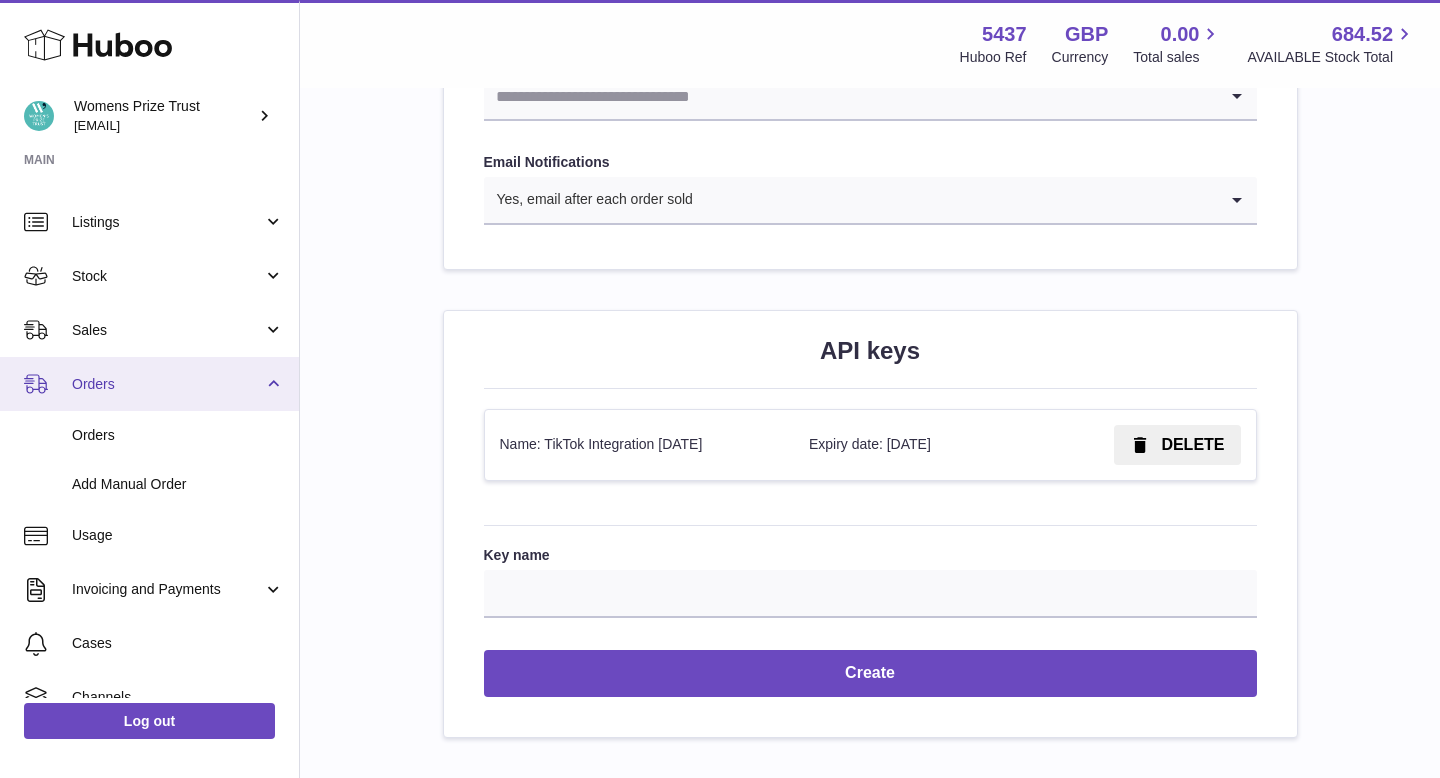 click on "Orders" at bounding box center (149, 384) 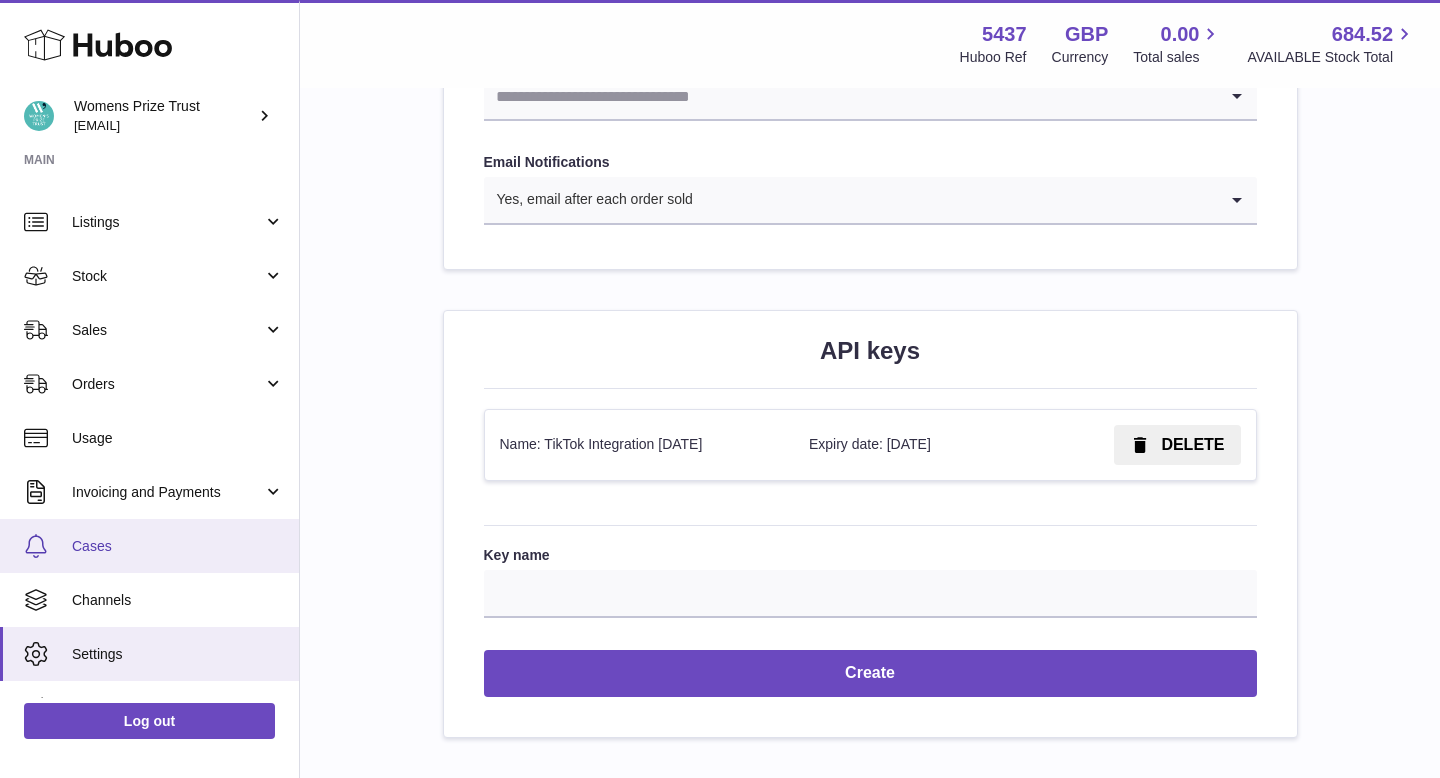 scroll, scrollTop: 76, scrollLeft: 0, axis: vertical 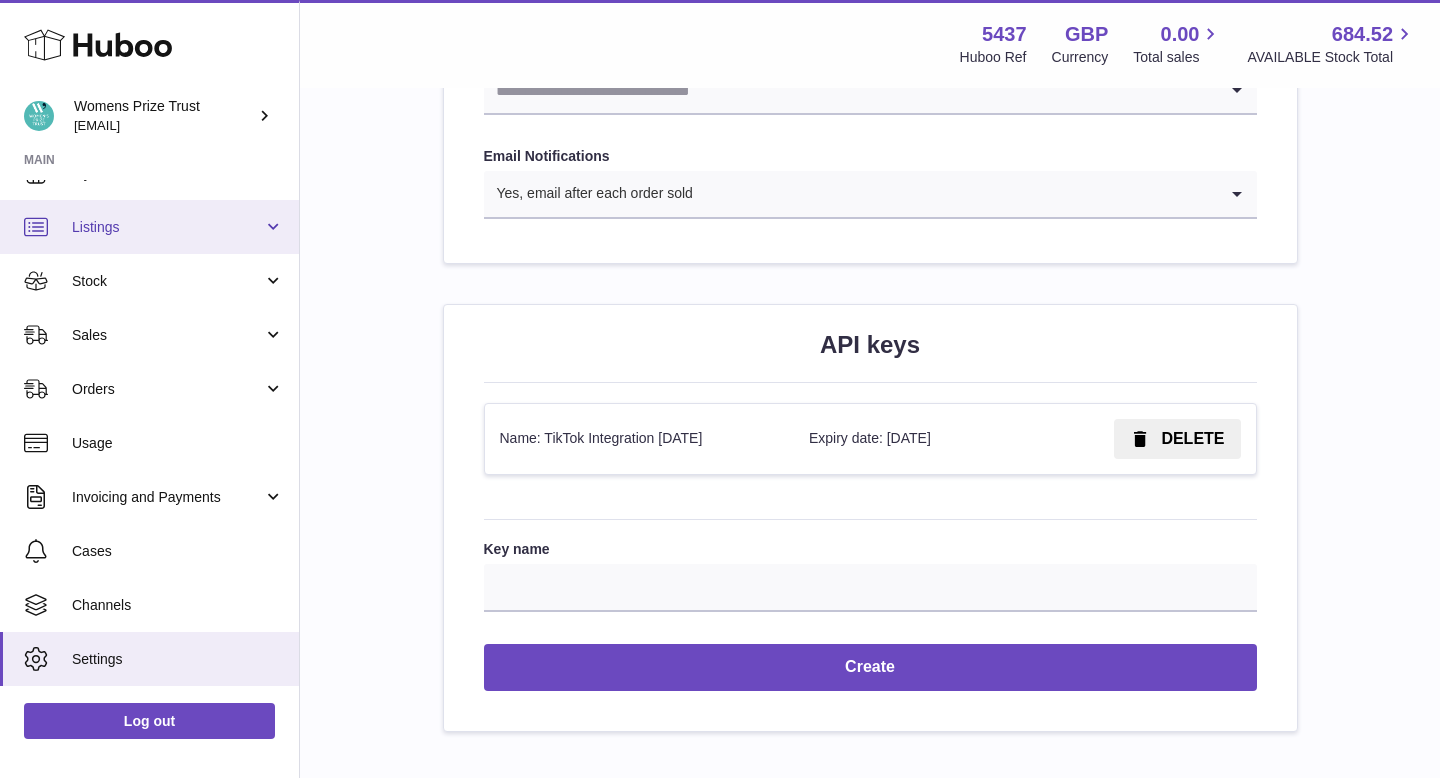 click on "Listings" at bounding box center (149, 227) 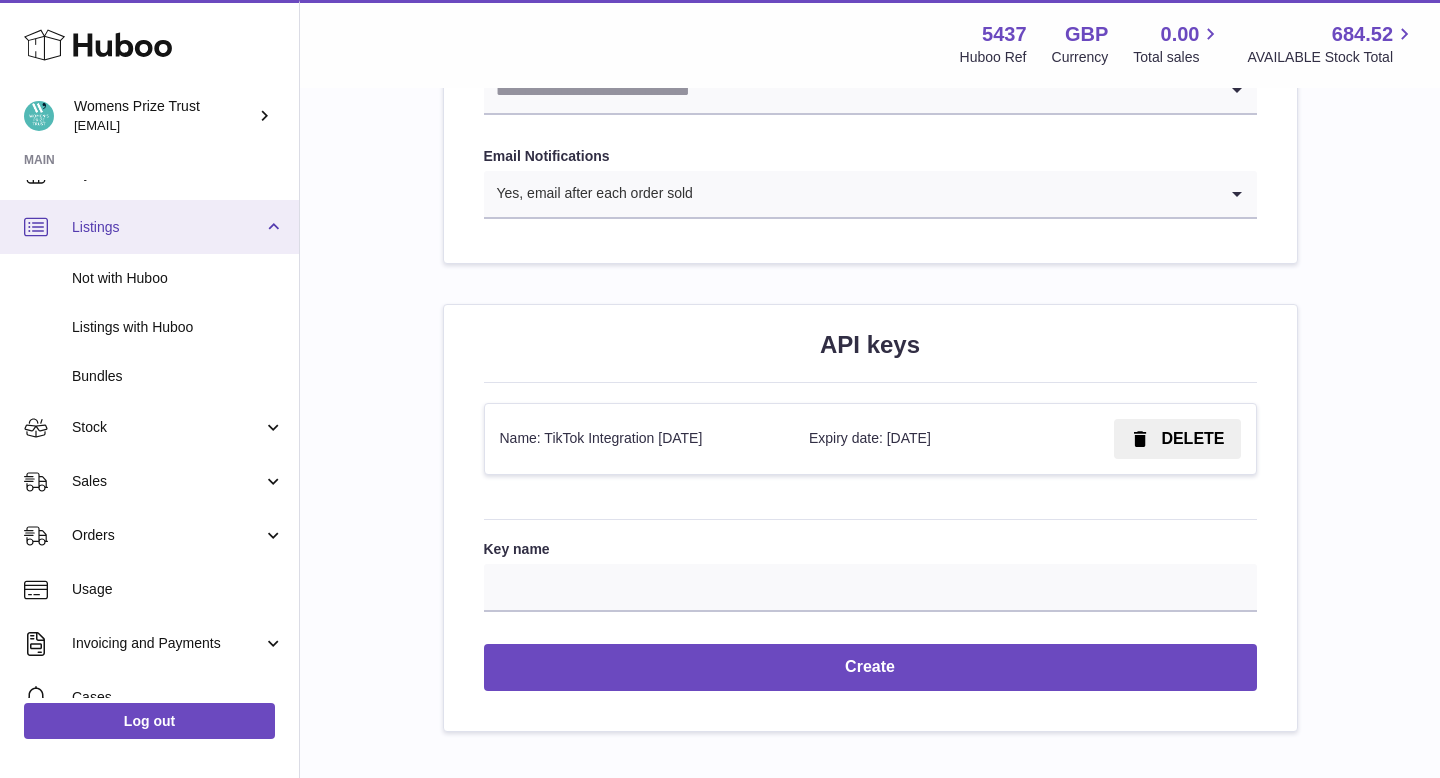 click on "Listings" at bounding box center [149, 227] 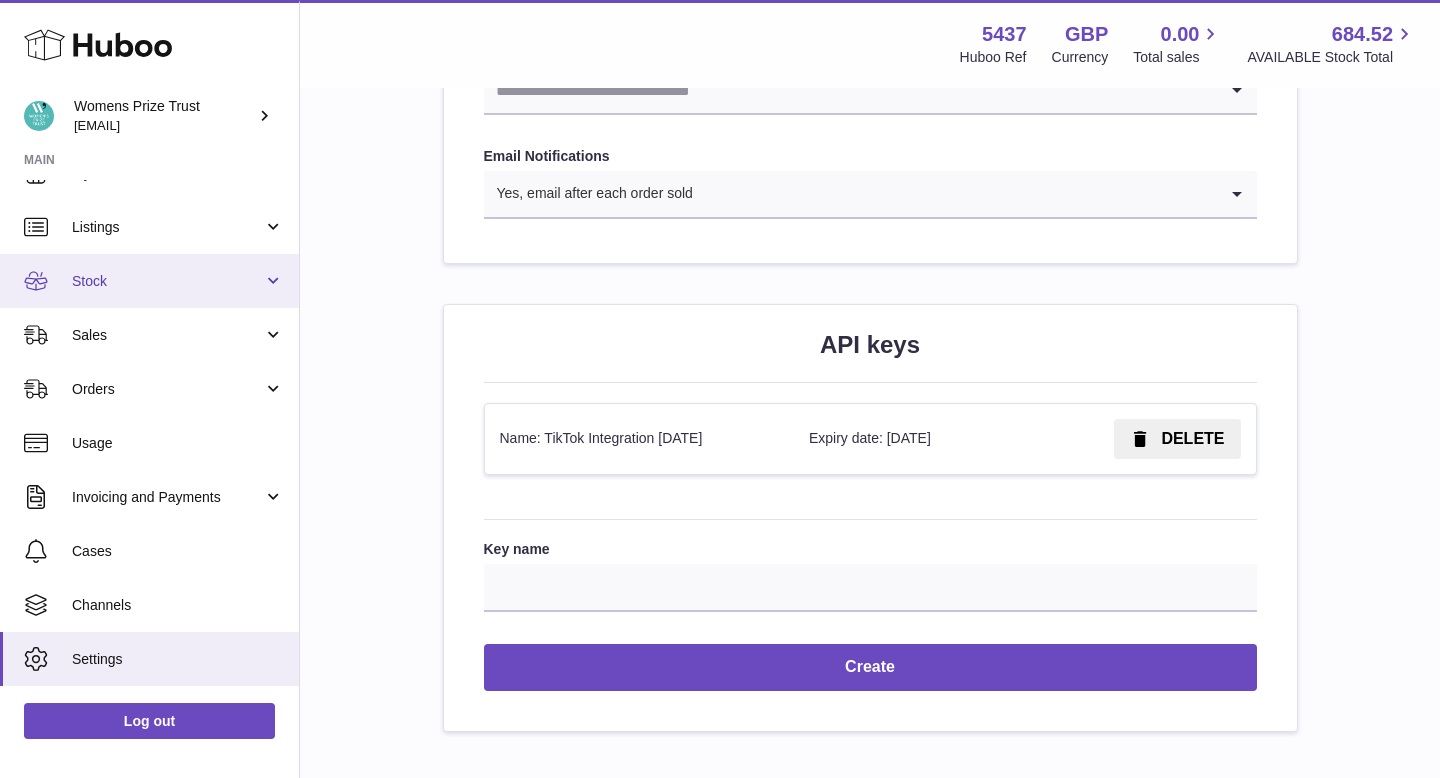 scroll, scrollTop: 0, scrollLeft: 0, axis: both 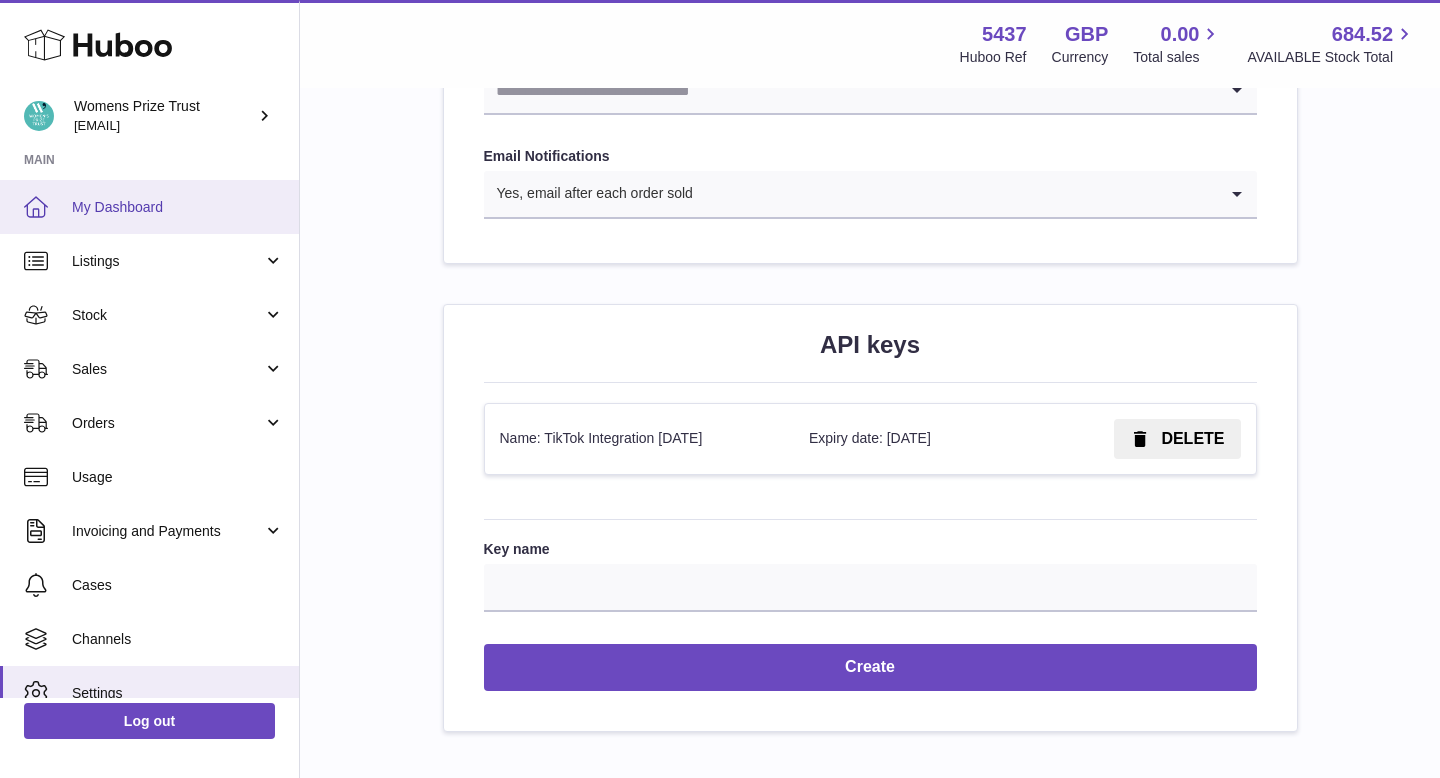 click on "My Dashboard" at bounding box center [178, 207] 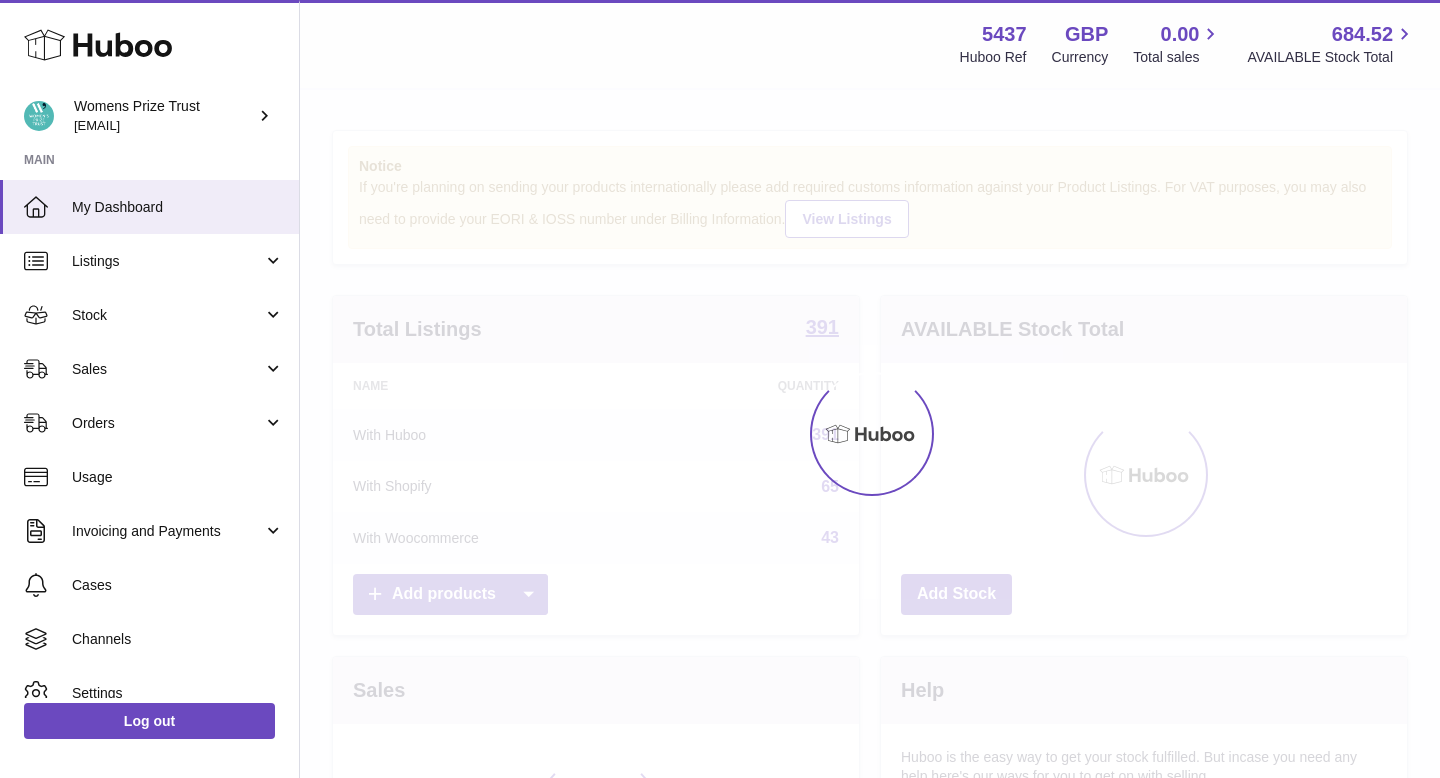 scroll, scrollTop: 0, scrollLeft: 0, axis: both 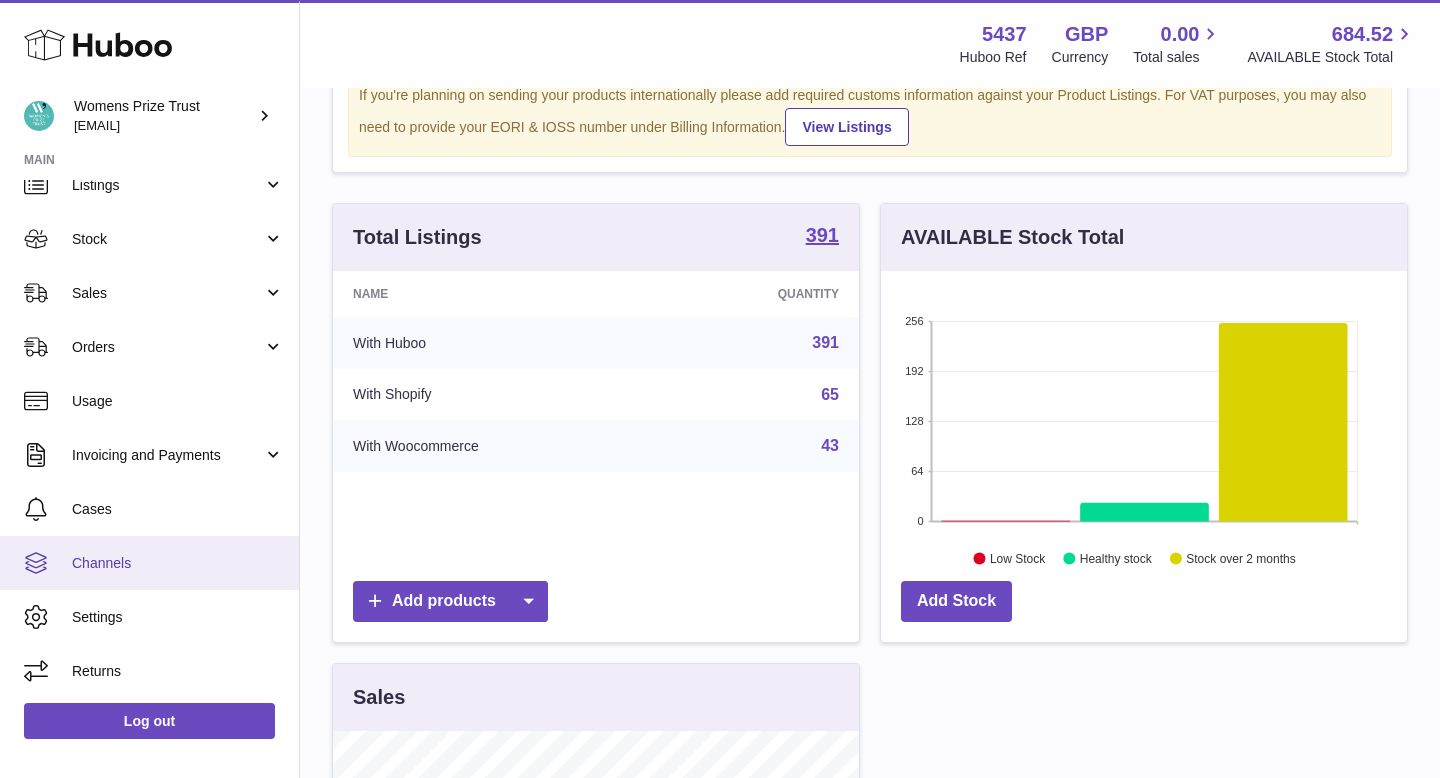 click on "Channels" at bounding box center [178, 563] 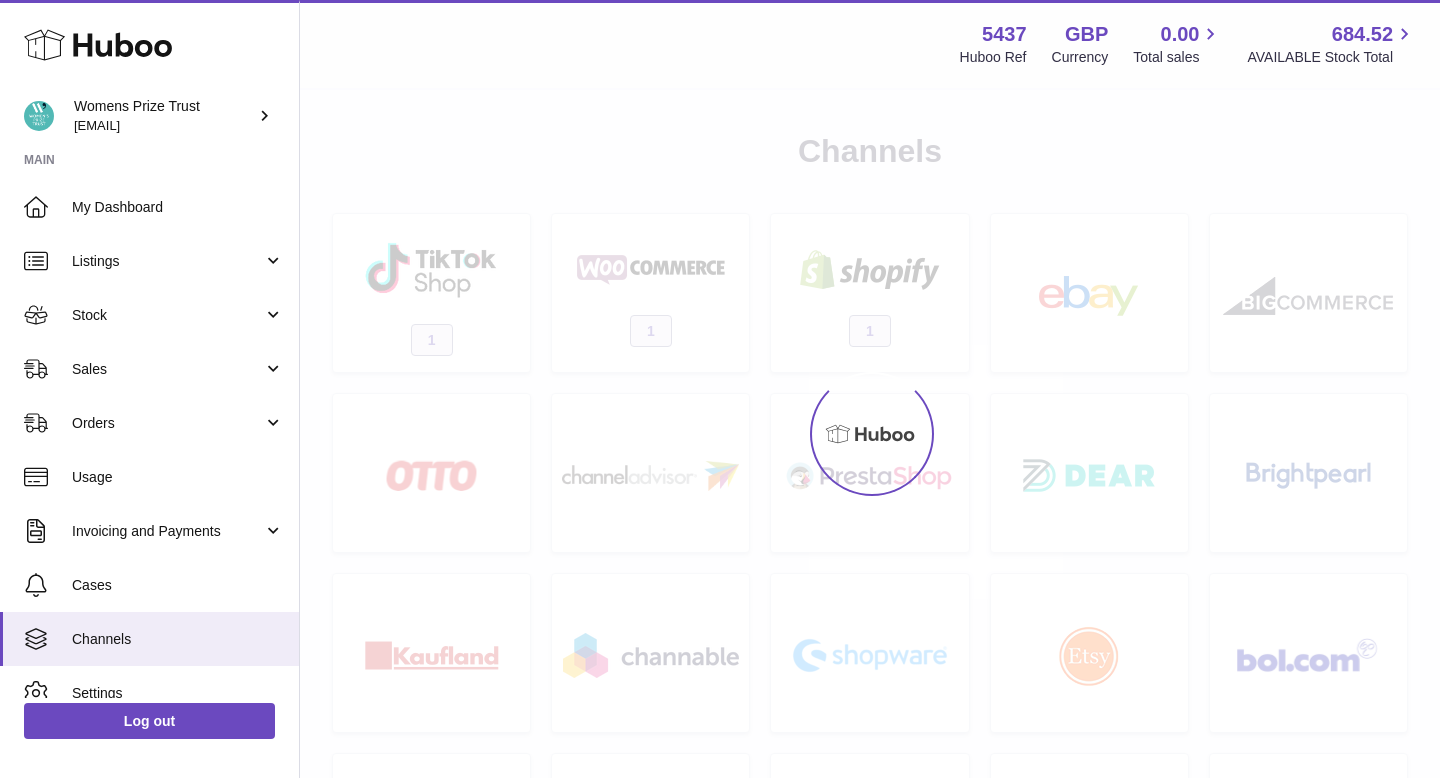 scroll, scrollTop: 0, scrollLeft: 0, axis: both 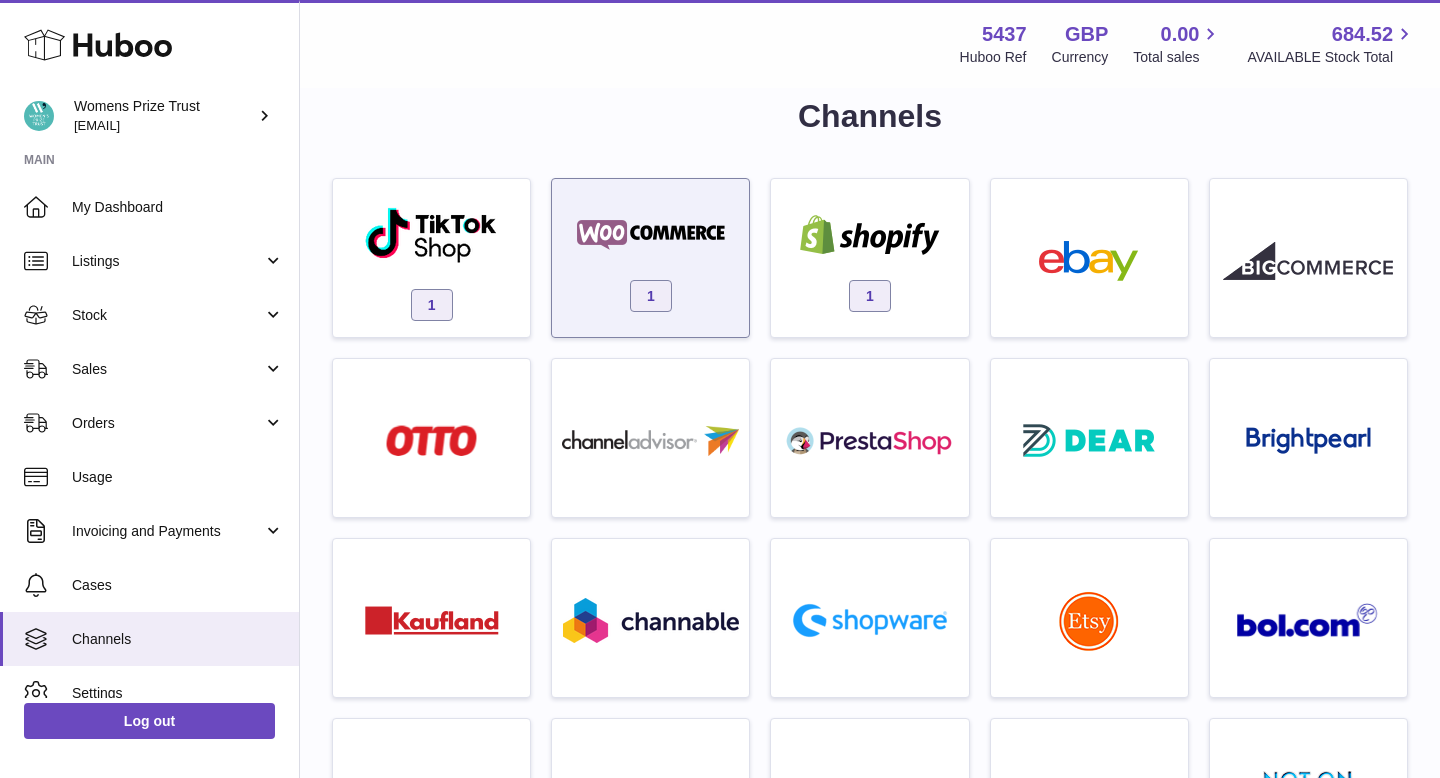 click at bounding box center [651, 235] 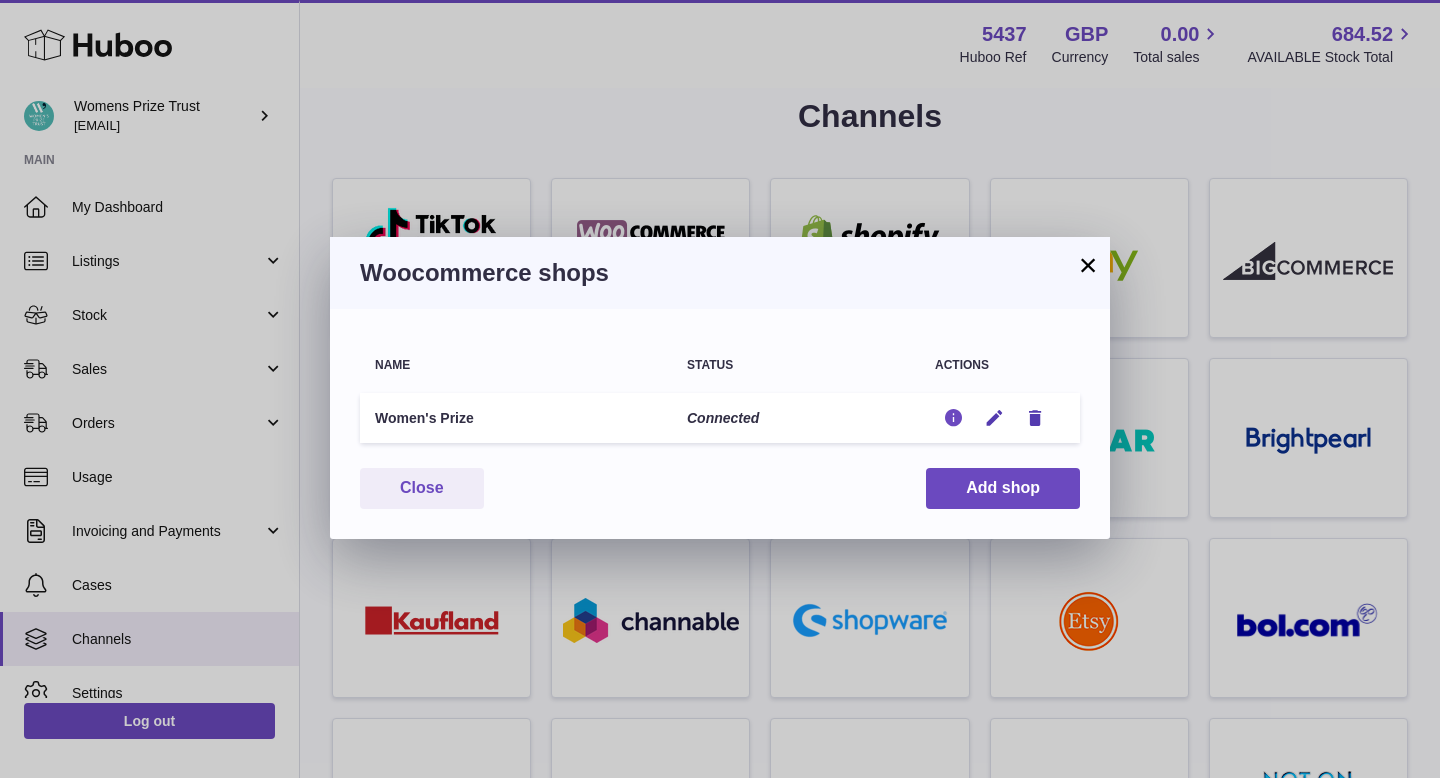 click at bounding box center [953, 418] 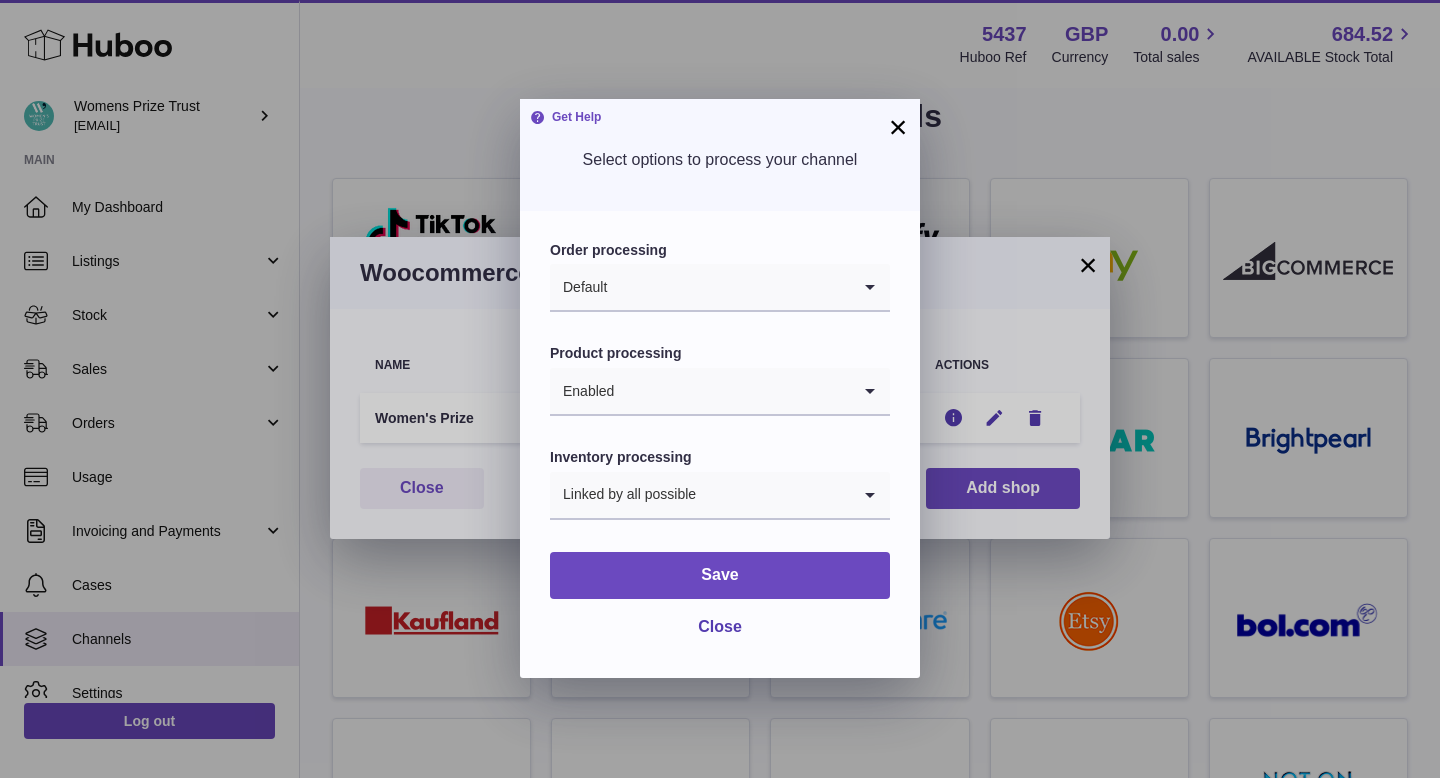 click on "×" at bounding box center [898, 127] 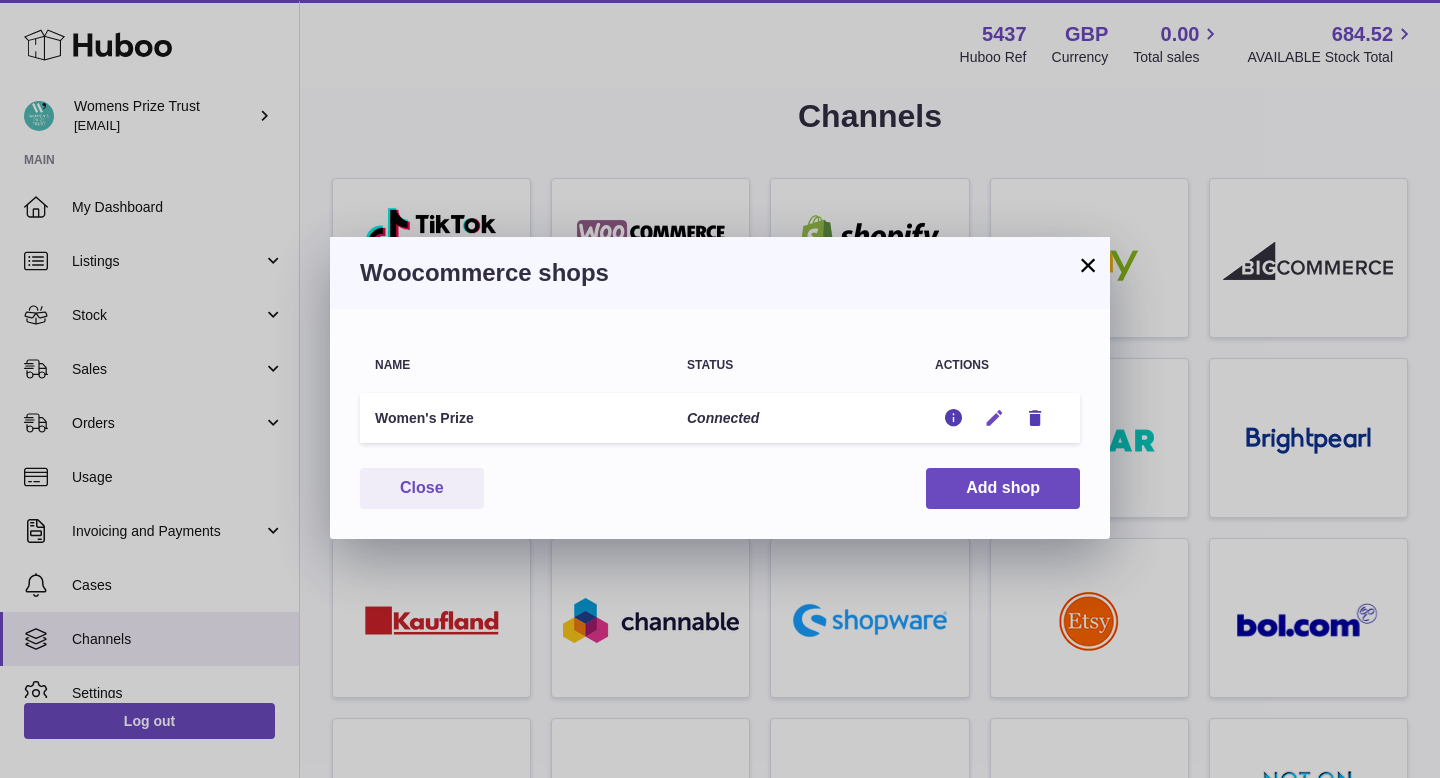 click at bounding box center [994, 418] 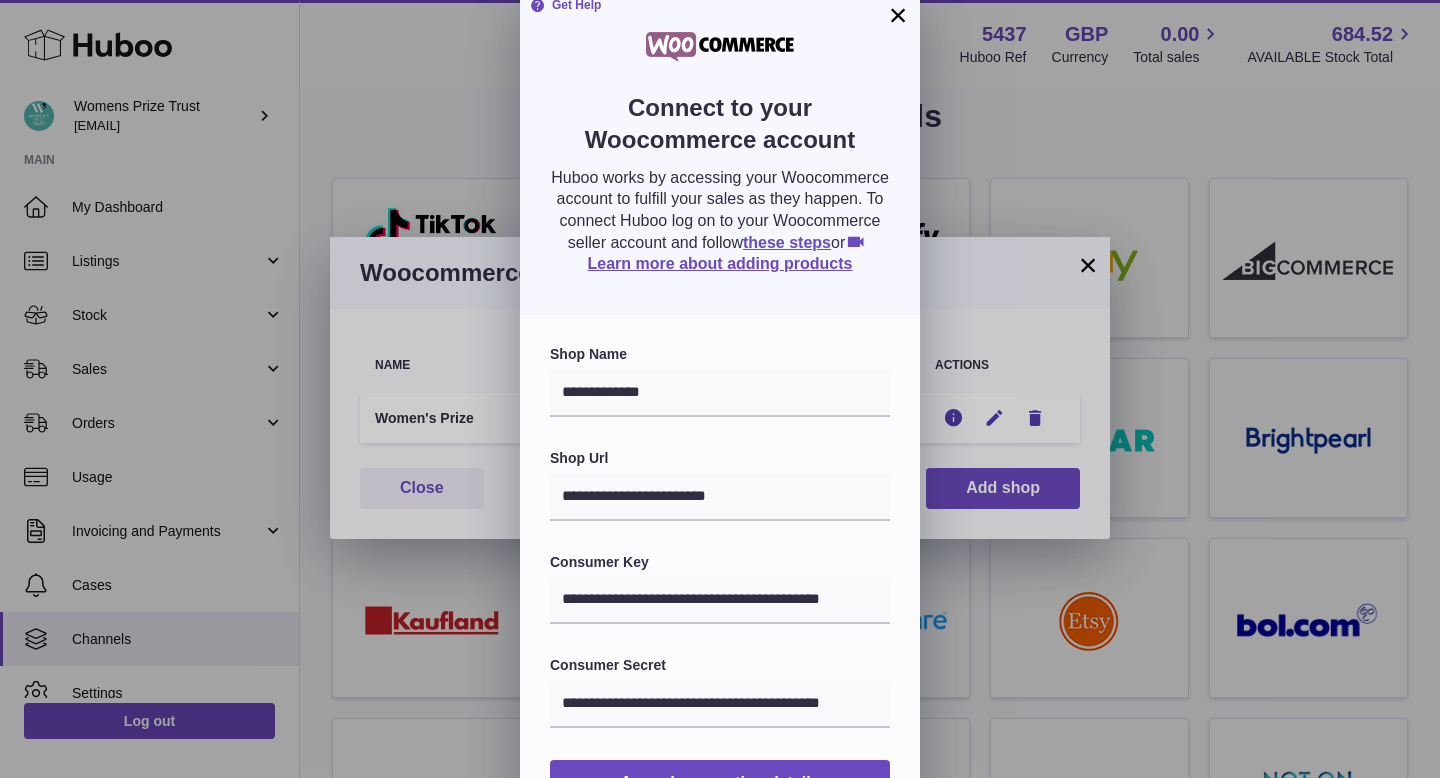 scroll, scrollTop: 0, scrollLeft: 0, axis: both 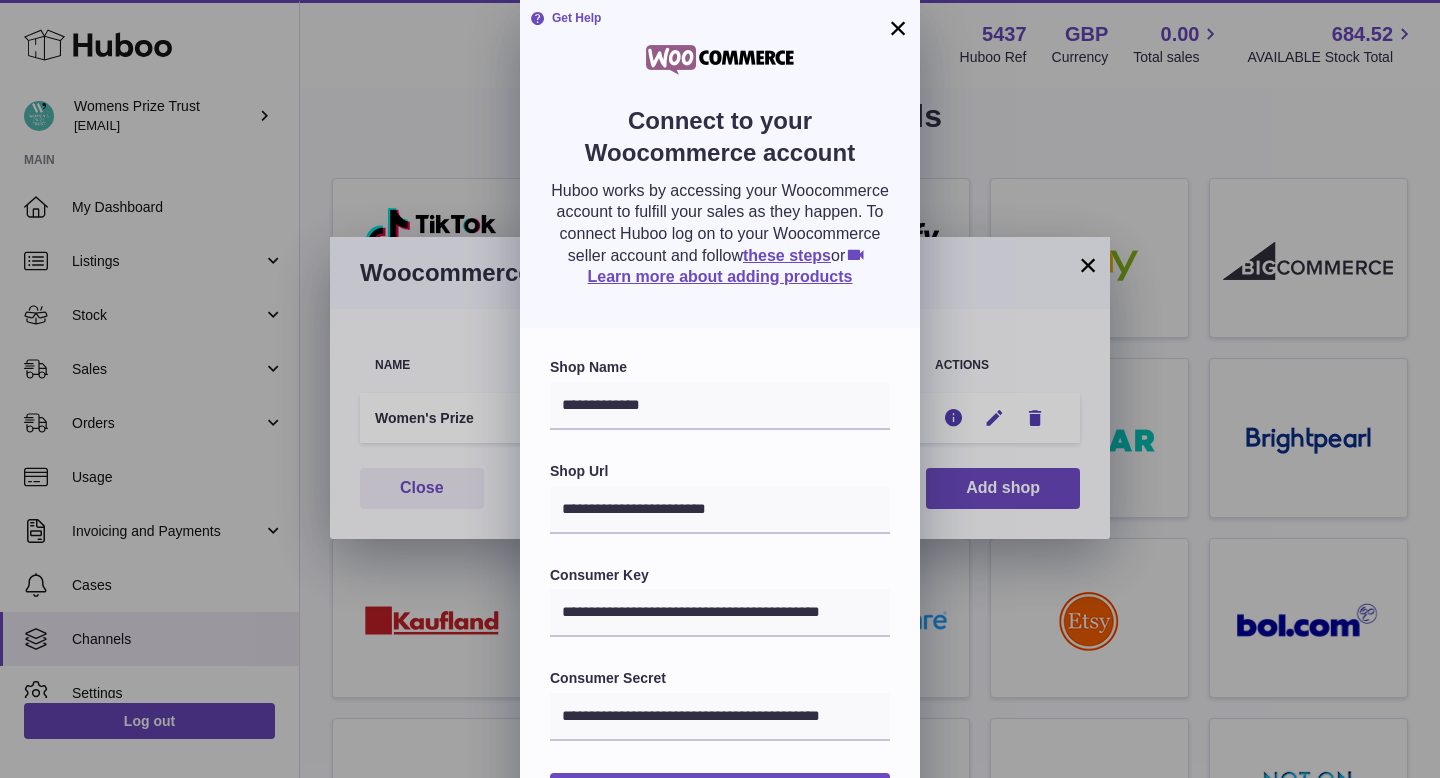 click on "×" at bounding box center (898, 28) 